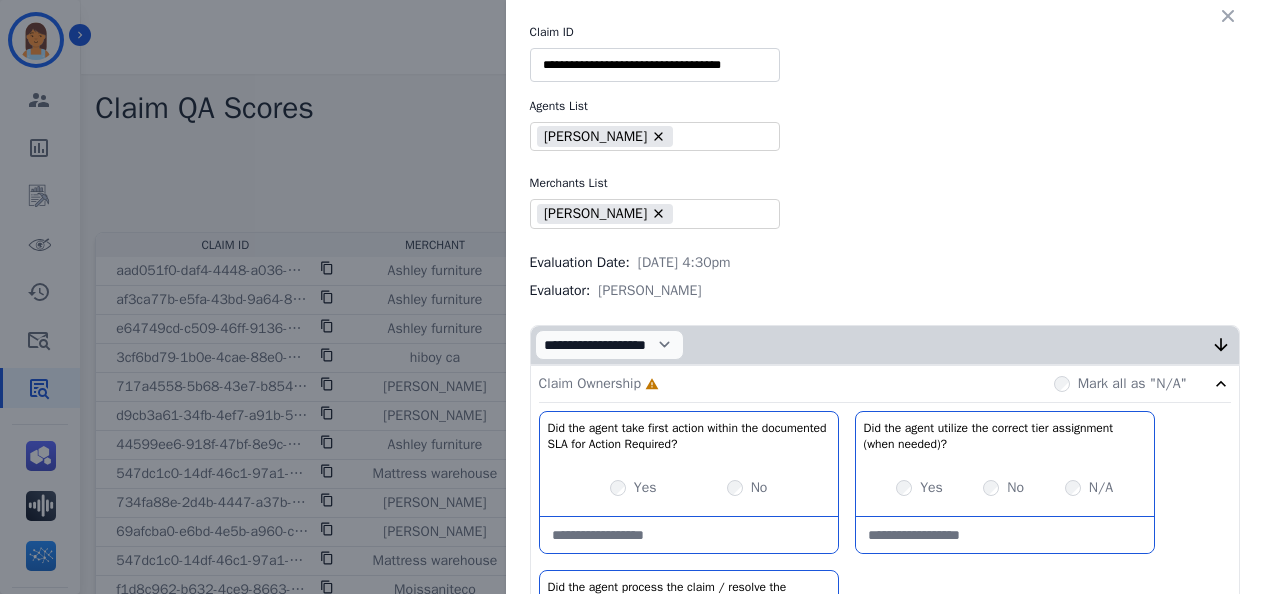 scroll, scrollTop: 0, scrollLeft: 0, axis: both 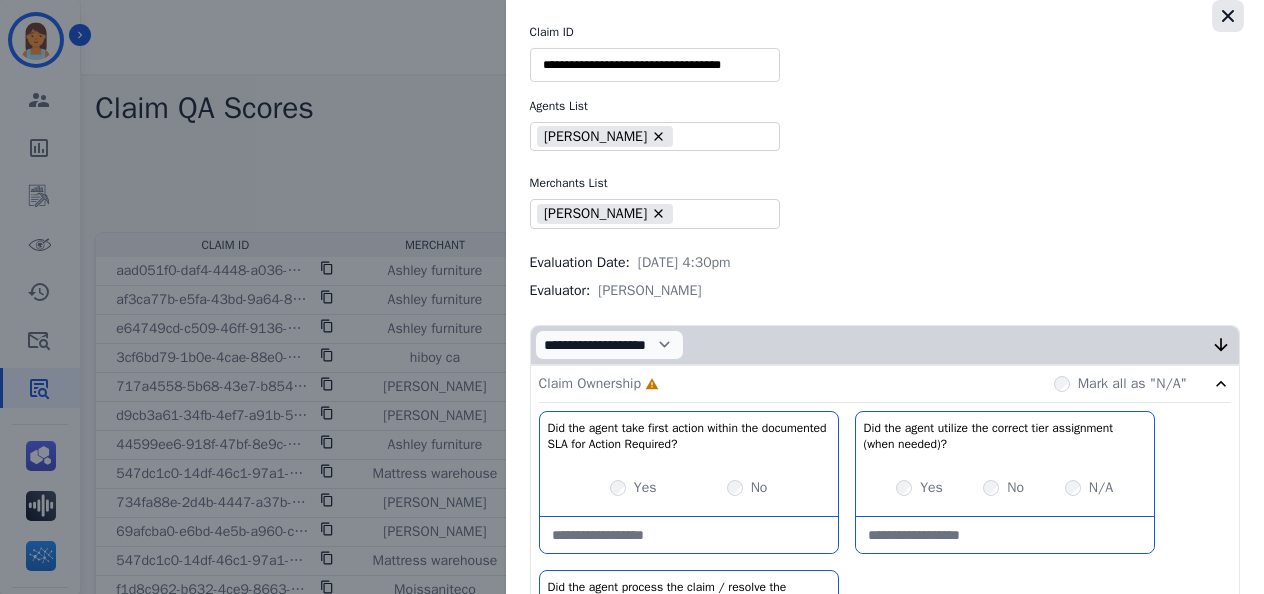 click 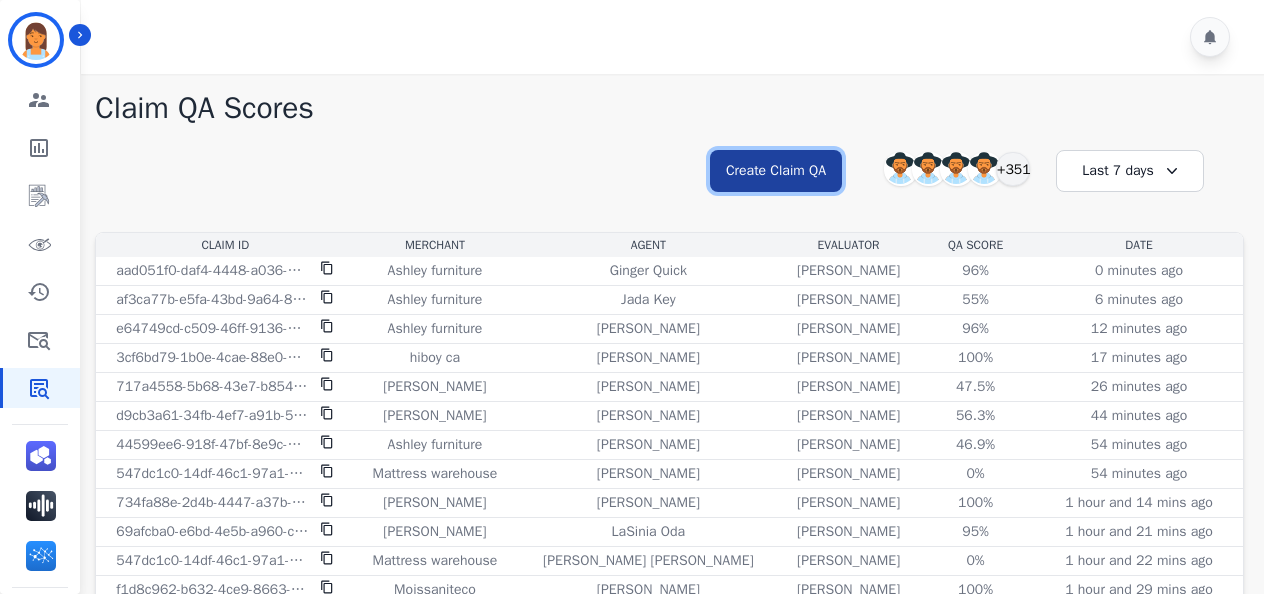 click on "Create Claim QA" at bounding box center [776, 171] 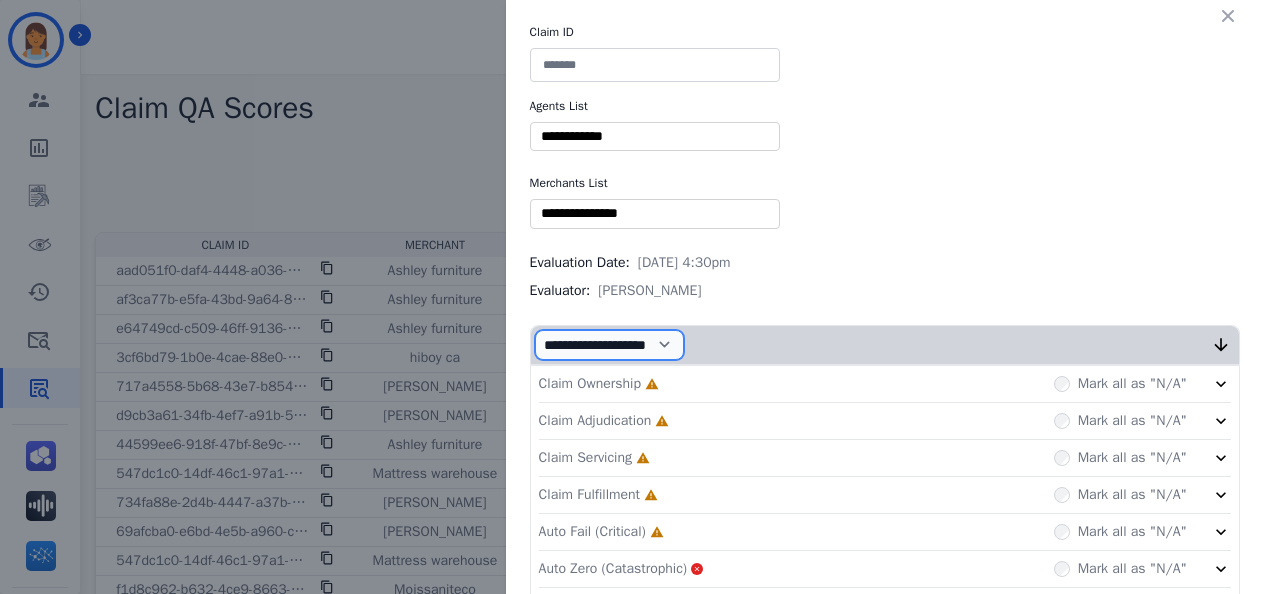 click on "**********" at bounding box center (609, 345) 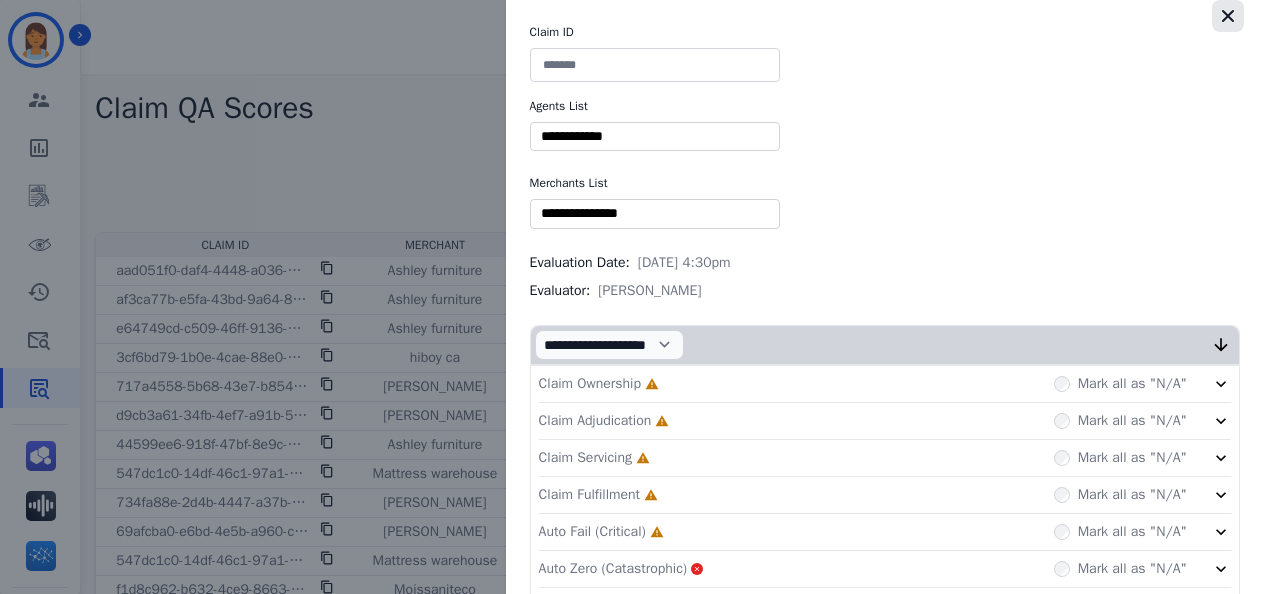 click 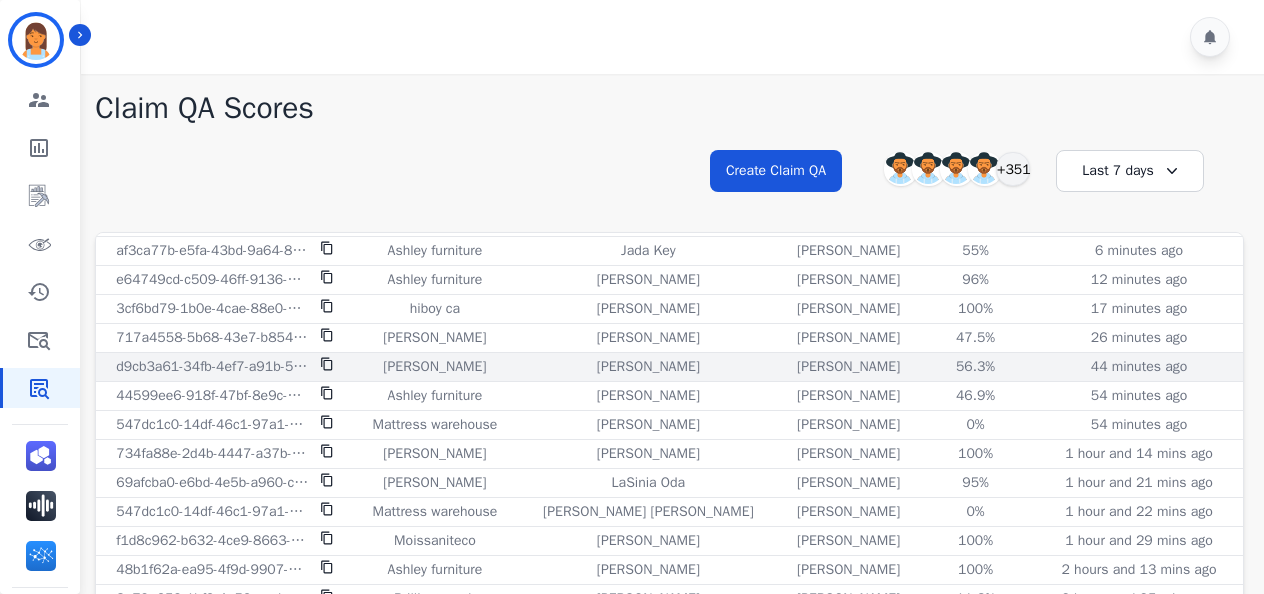 scroll, scrollTop: 51, scrollLeft: 0, axis: vertical 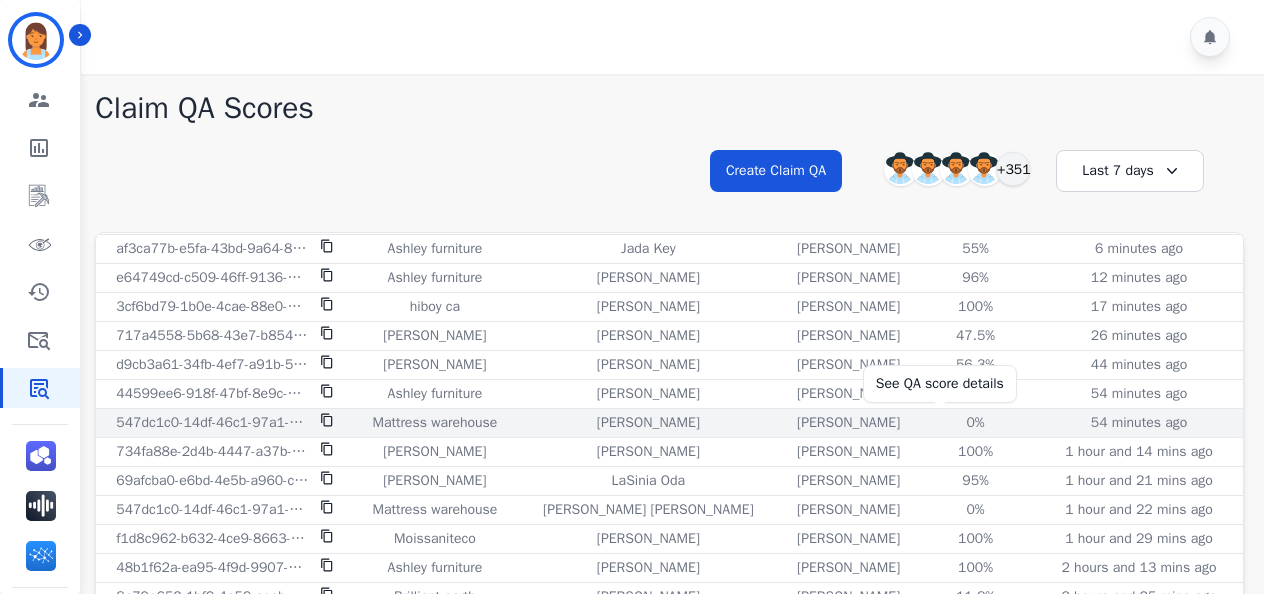 click on "0%" at bounding box center (976, 423) 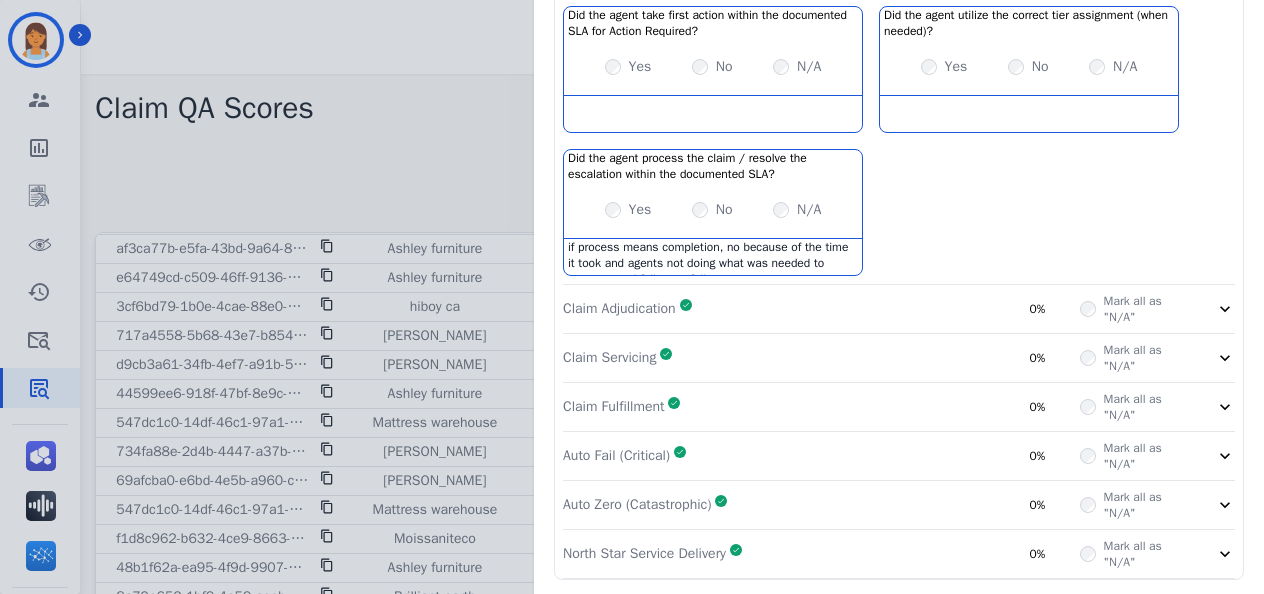 scroll, scrollTop: 230, scrollLeft: 0, axis: vertical 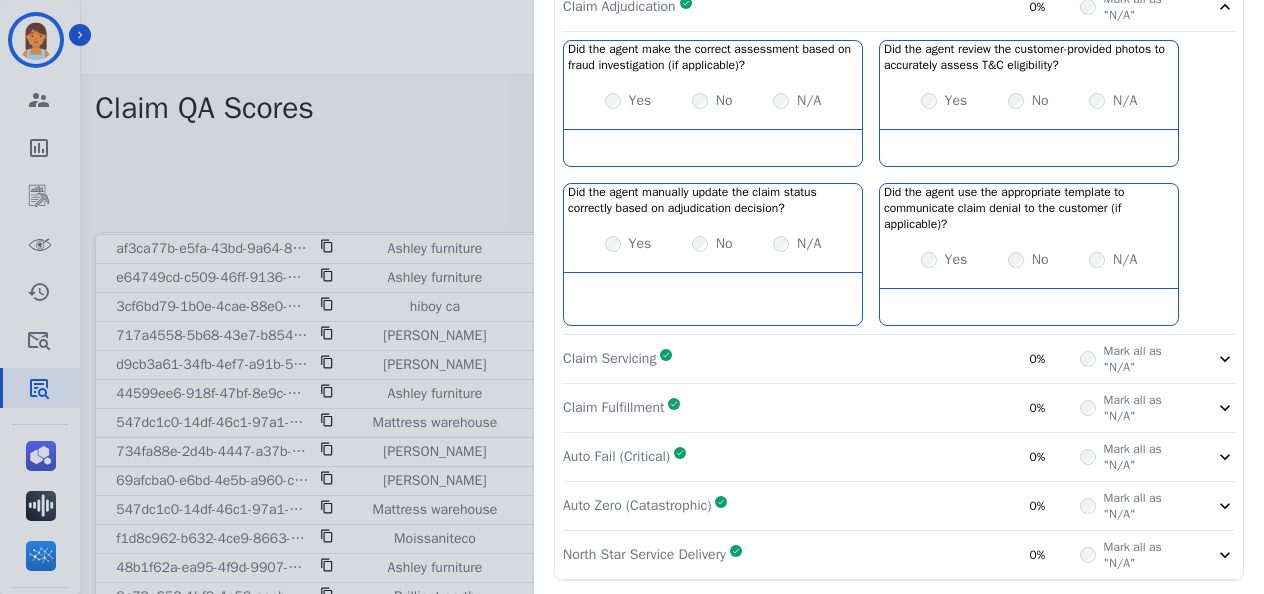 click on "Claim Servicing     Complete       0%" at bounding box center [821, 359] 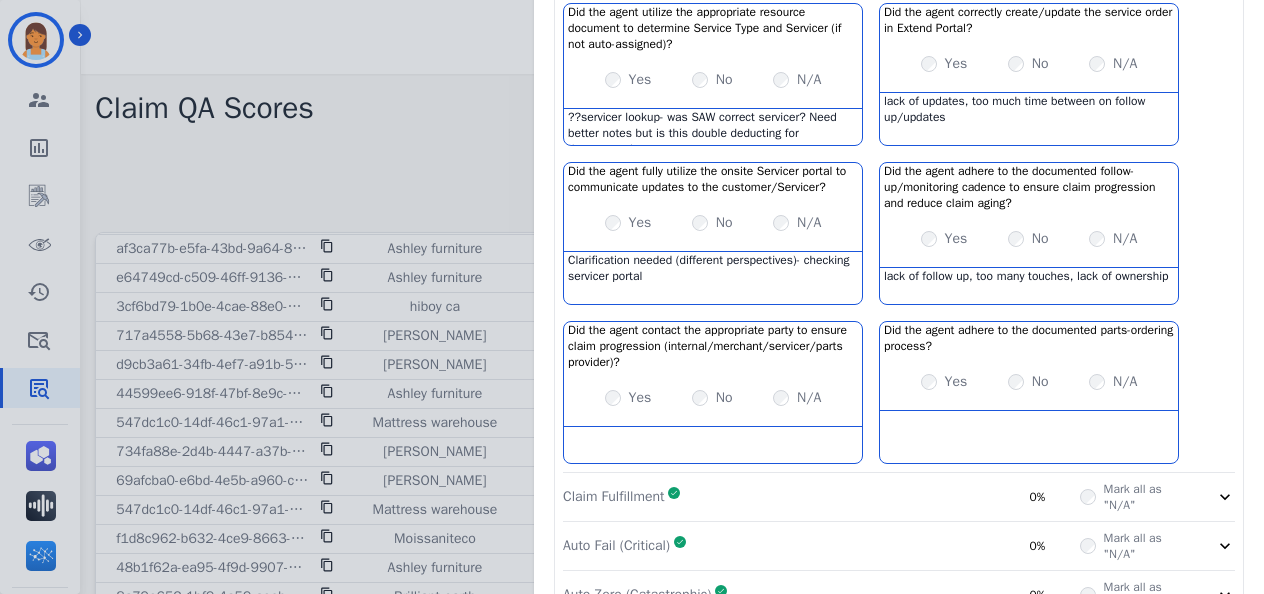 scroll, scrollTop: 1008, scrollLeft: 0, axis: vertical 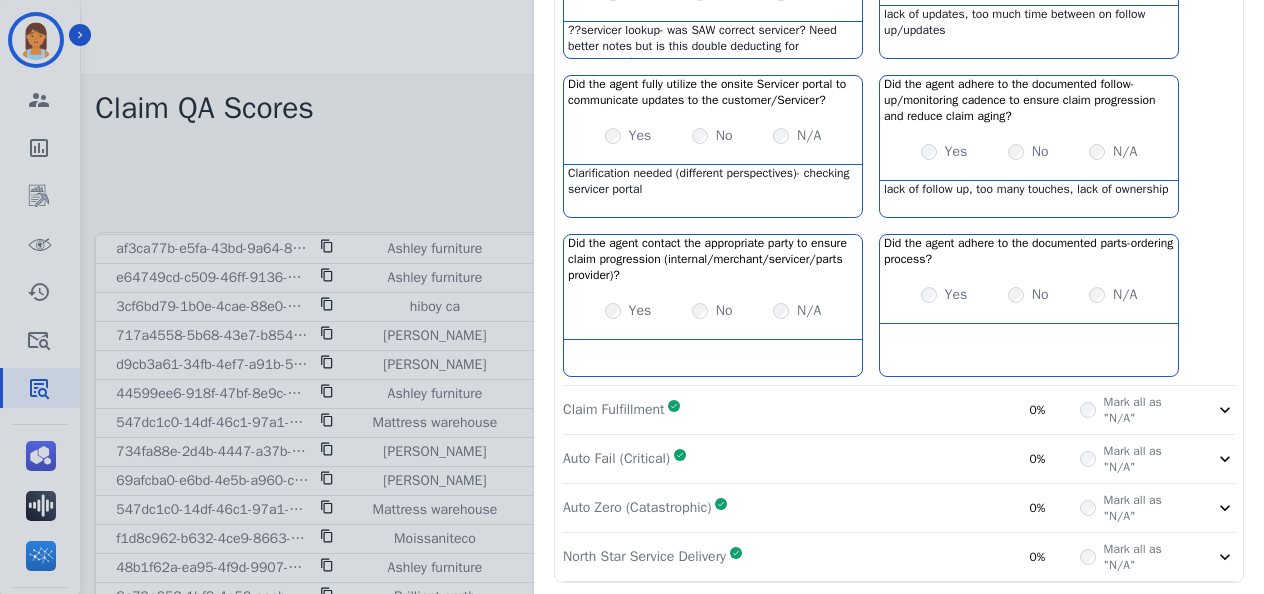 click on "Claim Fulfillment     Complete       0%" at bounding box center (821, 410) 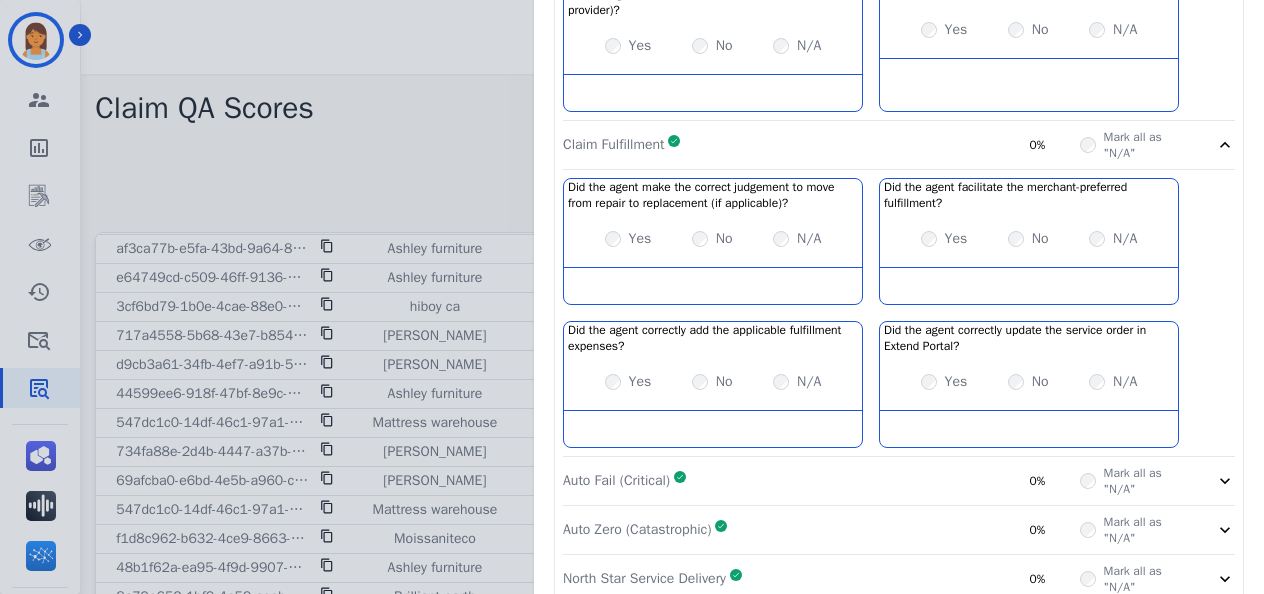 scroll, scrollTop: 1293, scrollLeft: 0, axis: vertical 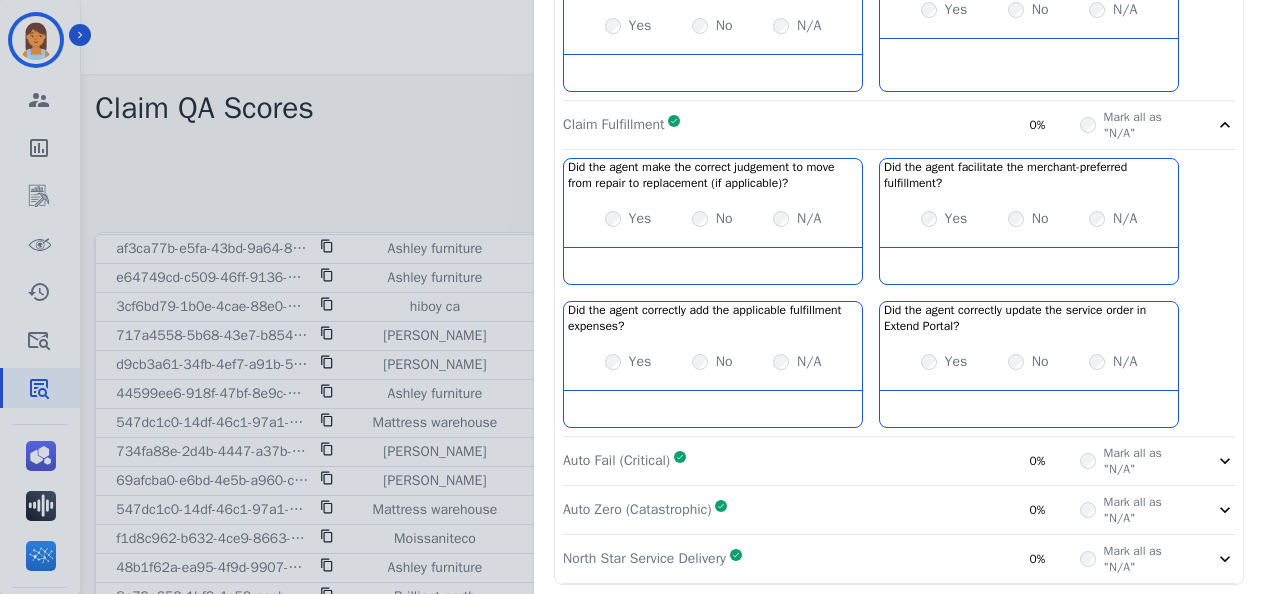 click on "Auto Fail (Critical)     Complete       0%" at bounding box center (821, 461) 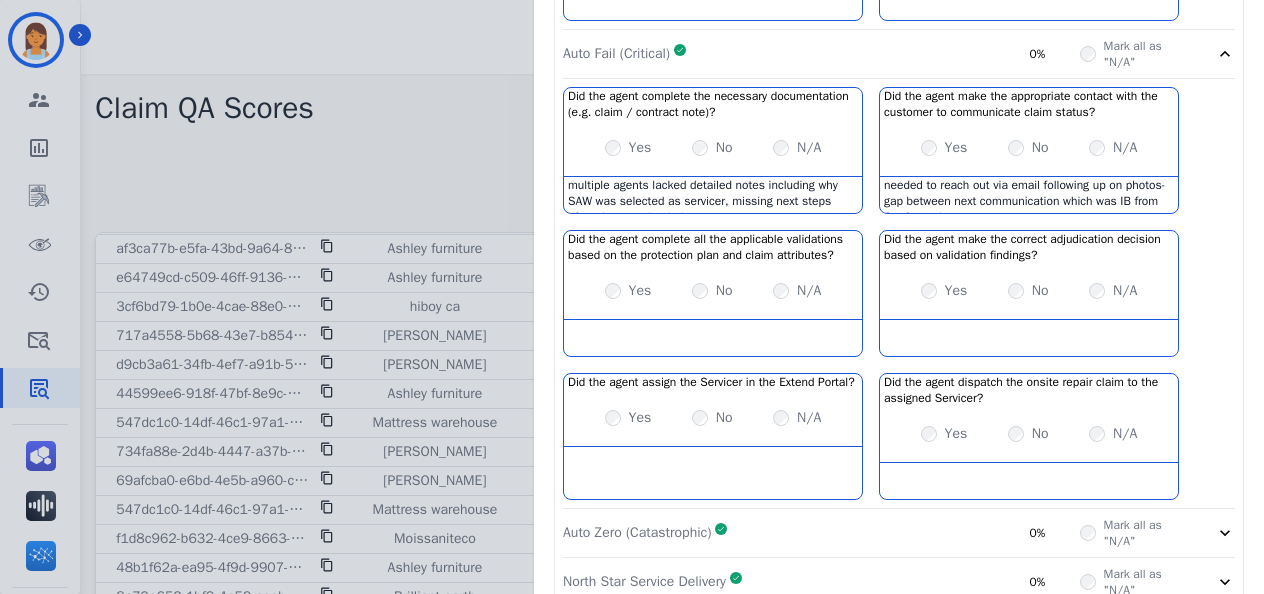 scroll, scrollTop: 1720, scrollLeft: 0, axis: vertical 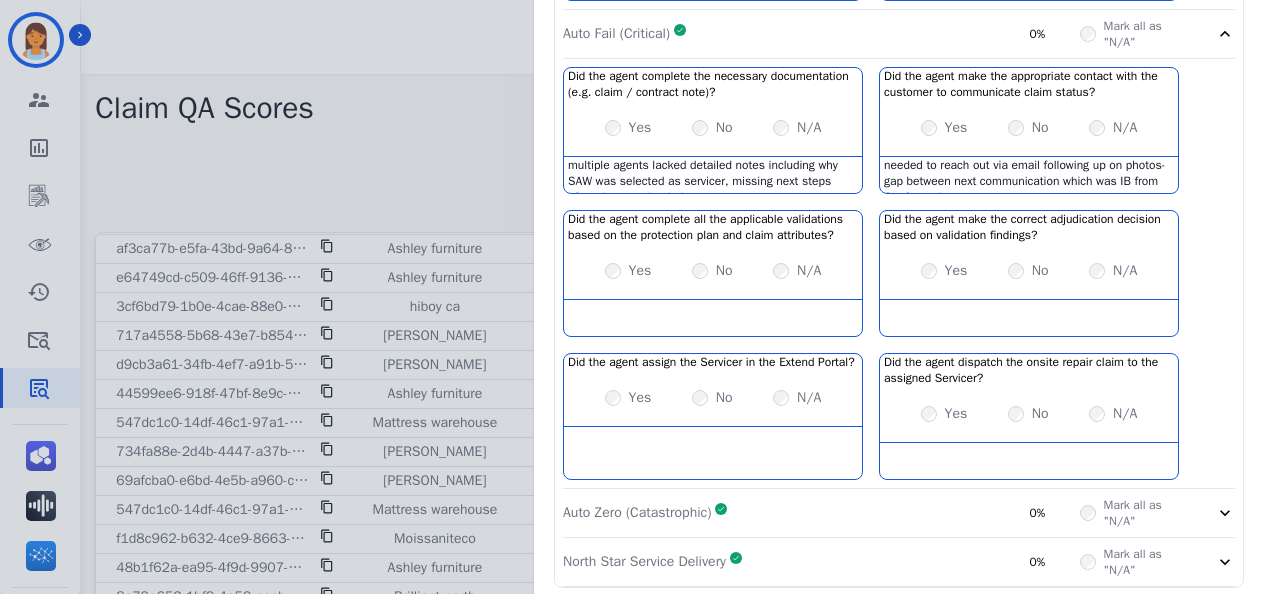 click on "Auto Zero (Catastrophic)     Complete       0%" at bounding box center [821, 513] 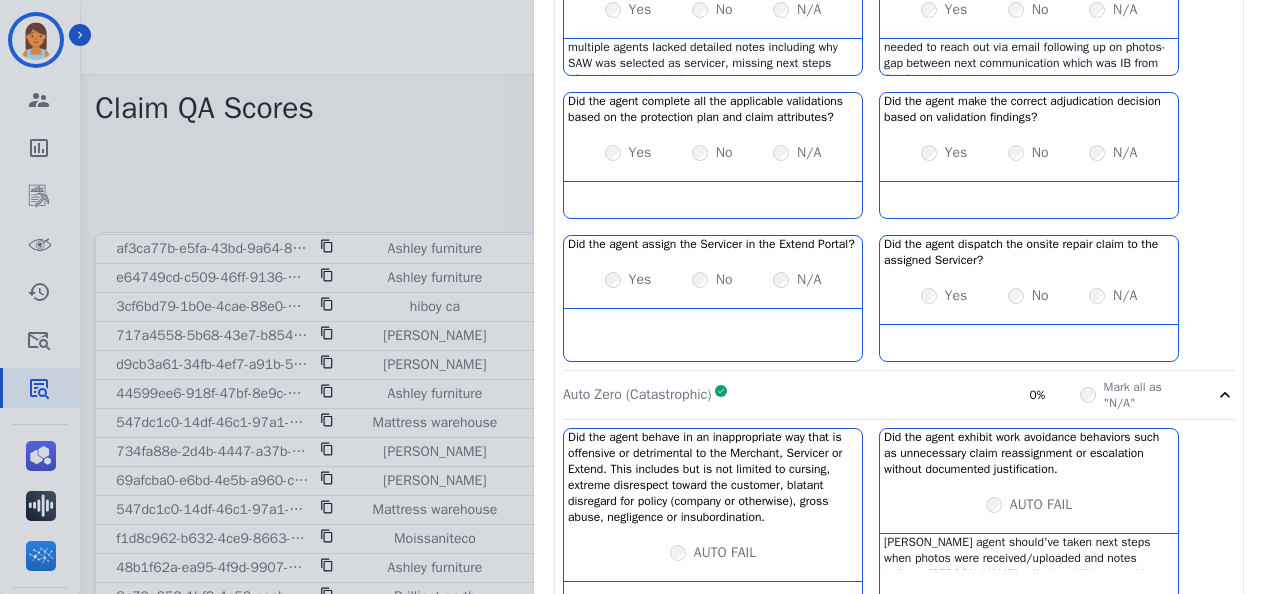 scroll, scrollTop: 1928, scrollLeft: 0, axis: vertical 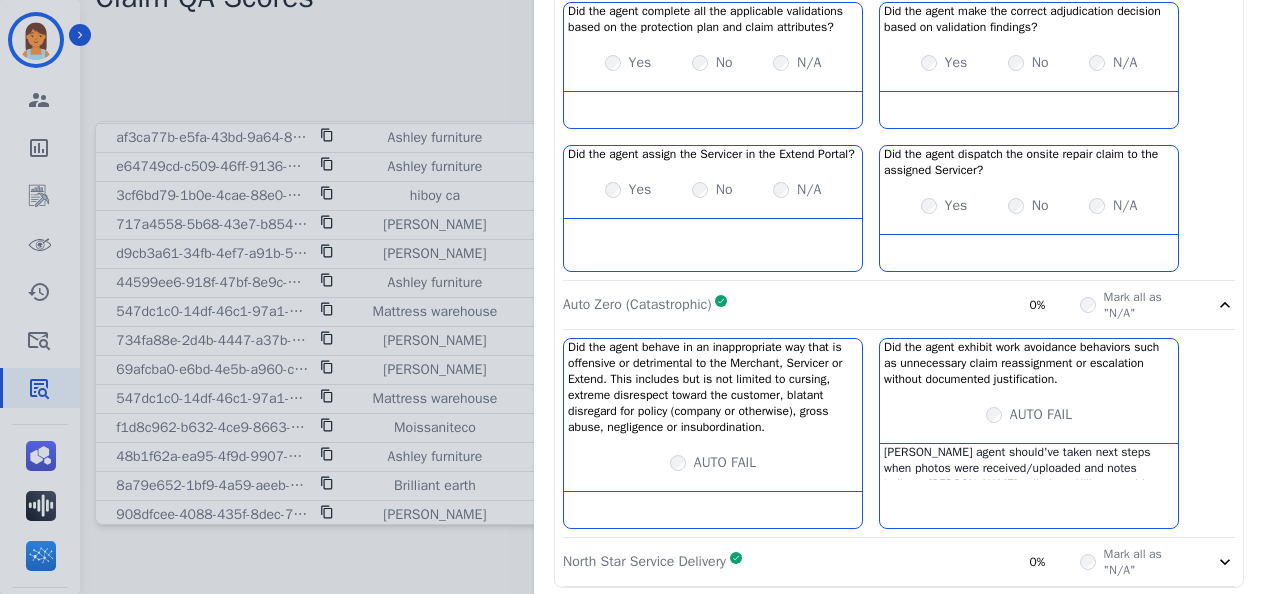 click on "North Star Service Delivery     Complete       0%" at bounding box center [821, 562] 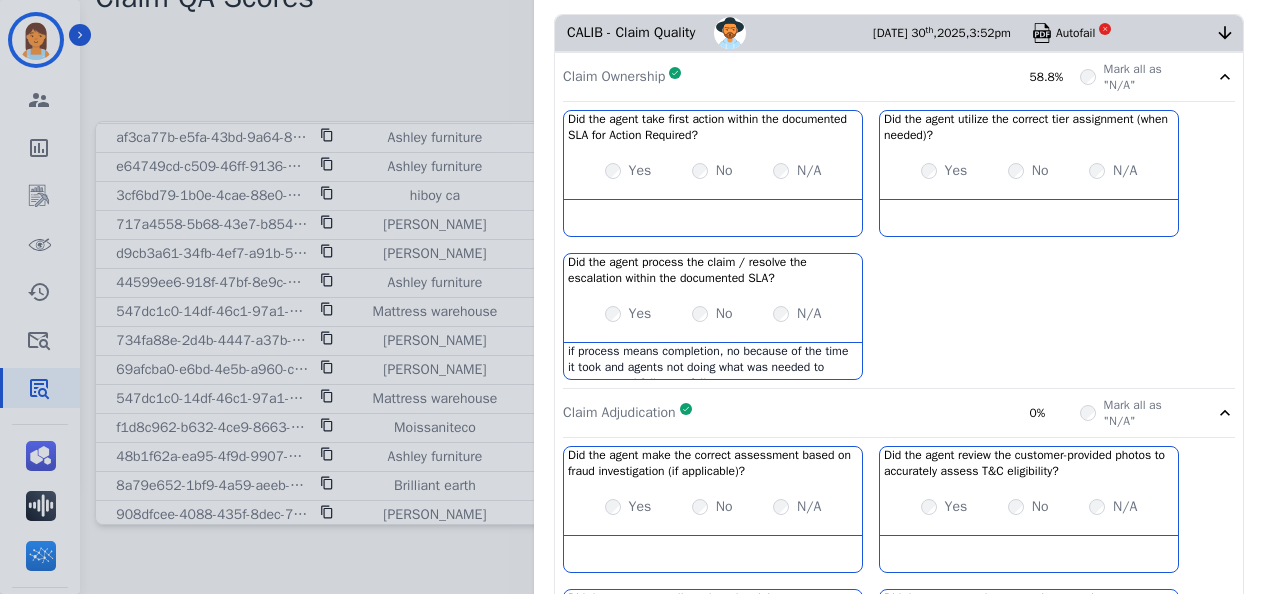 scroll, scrollTop: 0, scrollLeft: 0, axis: both 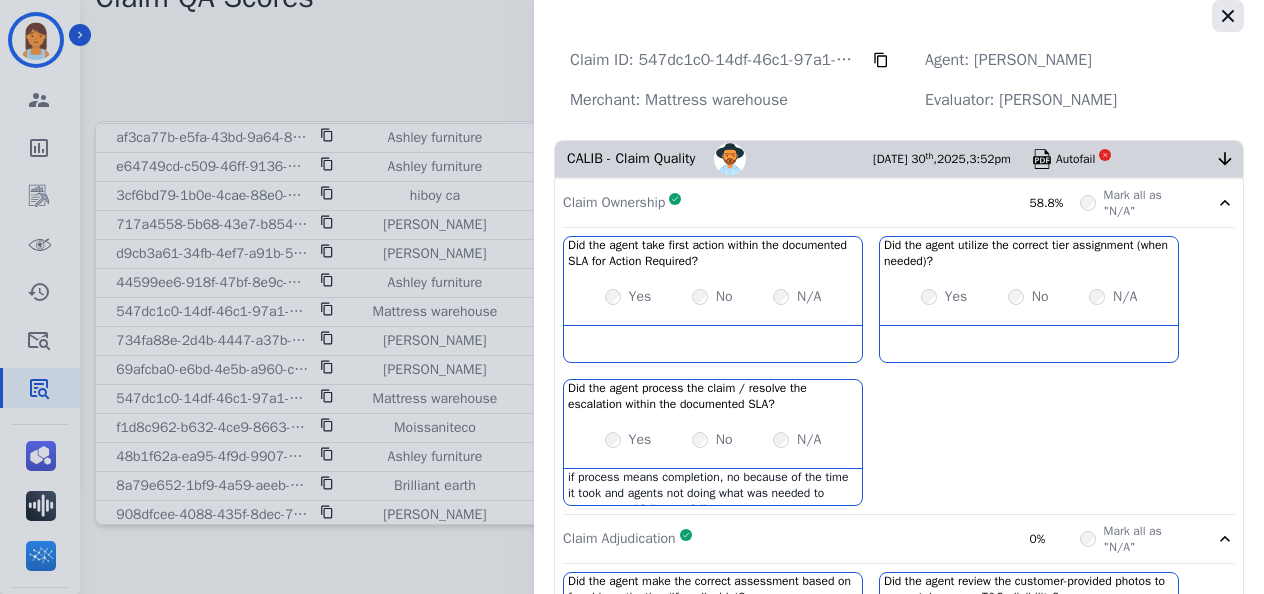 click 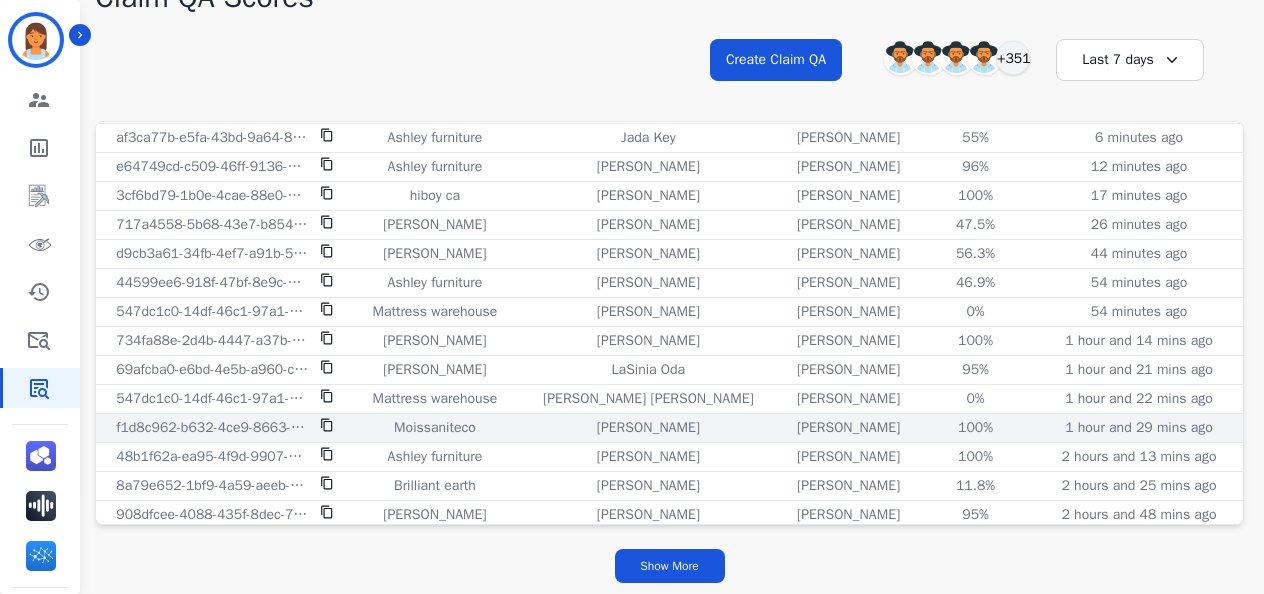click on "[PERSON_NAME]" at bounding box center (848, 428) 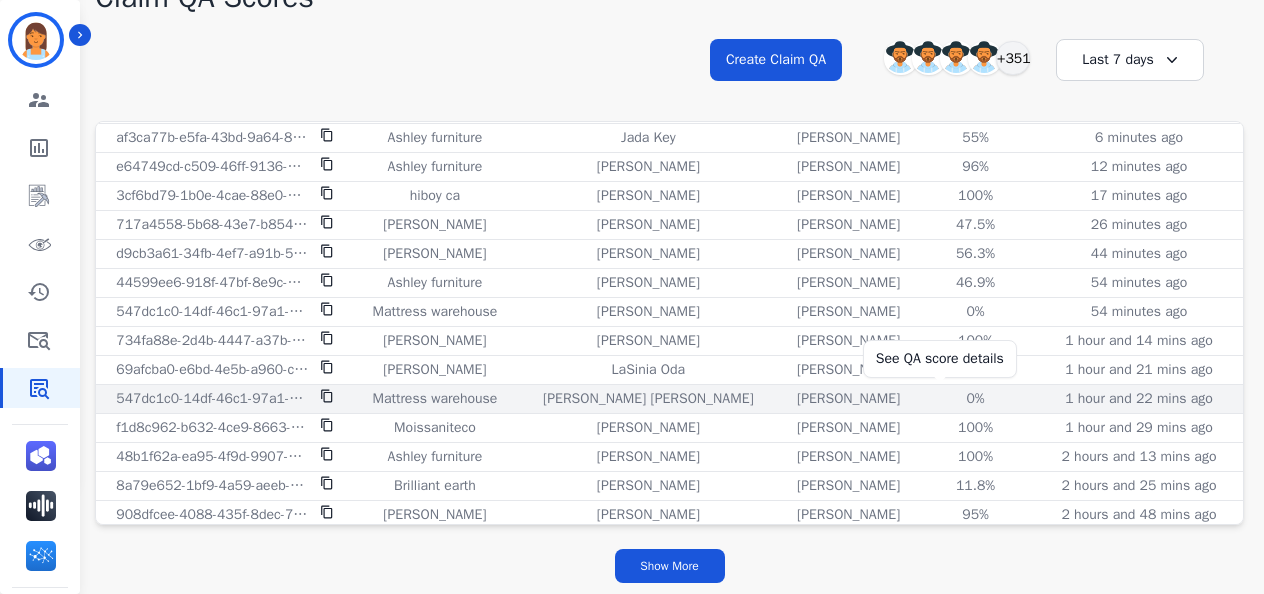 click on "0%" at bounding box center [976, 399] 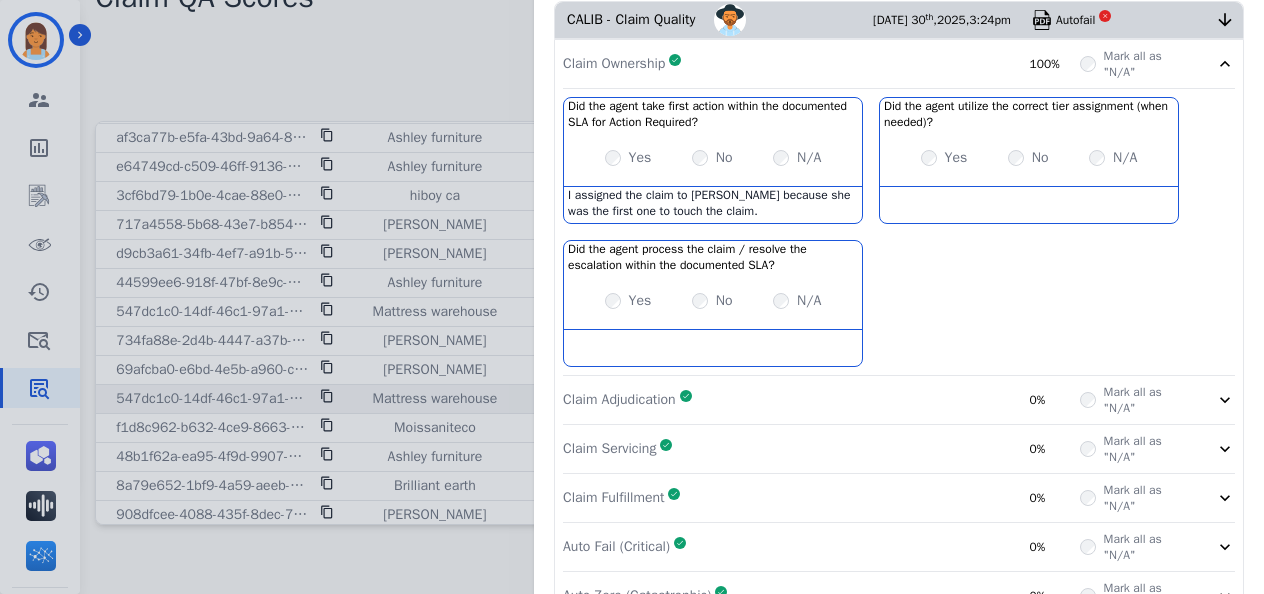 scroll, scrollTop: 147, scrollLeft: 0, axis: vertical 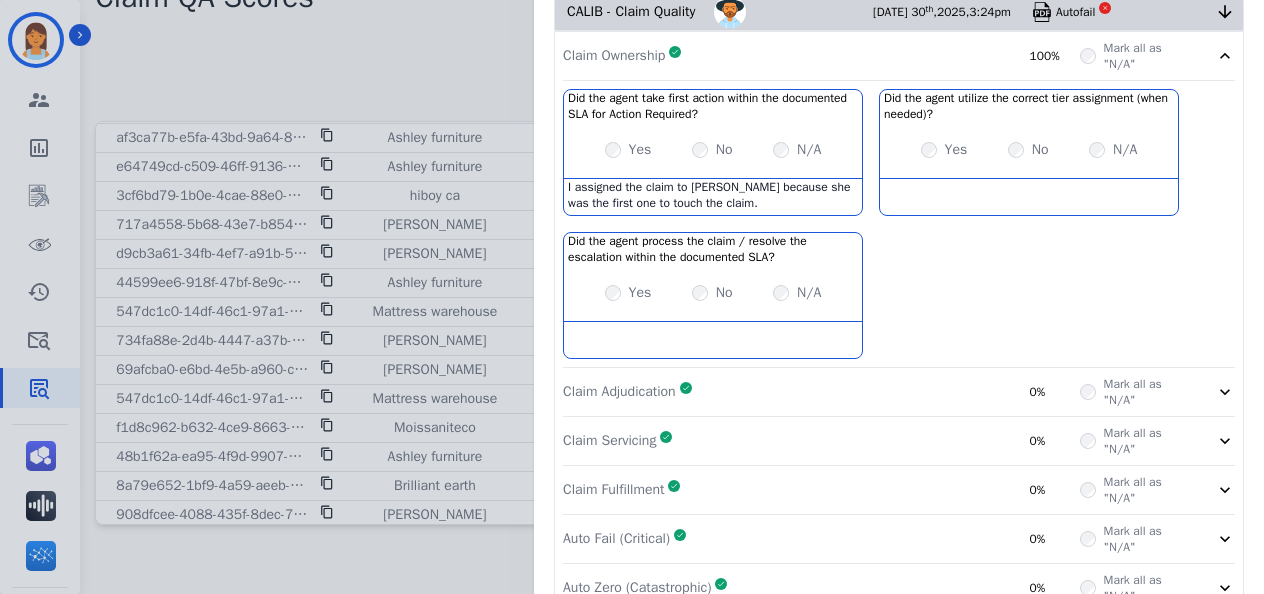click on "Claim Adjudication     Complete       0%" at bounding box center (821, 392) 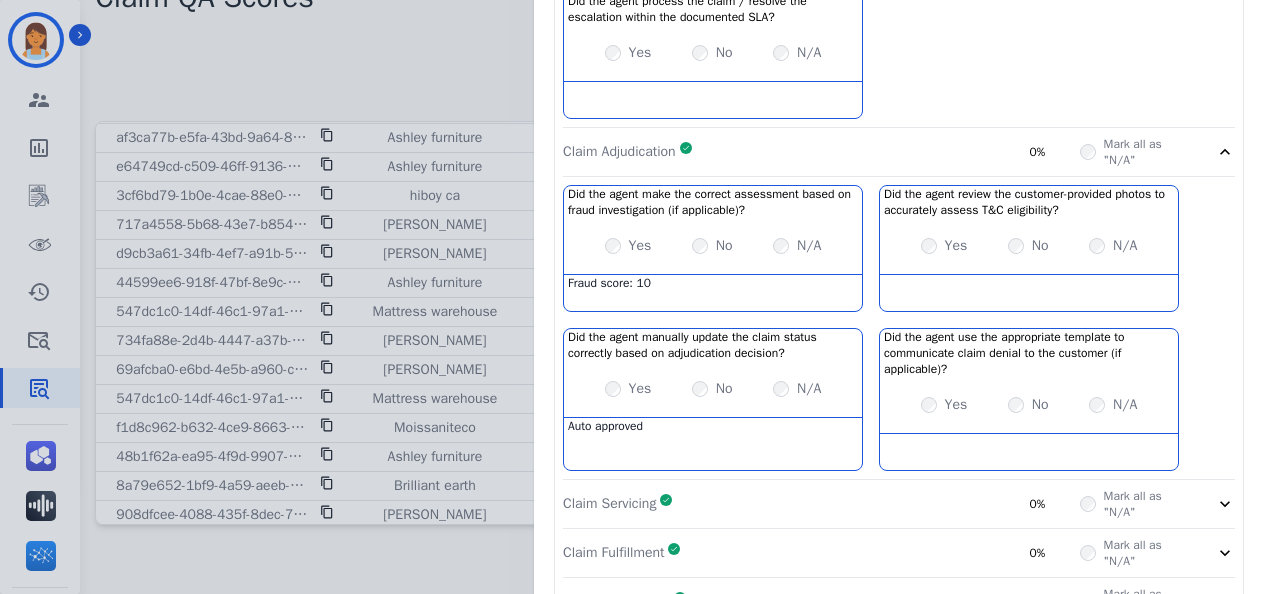 scroll, scrollTop: 532, scrollLeft: 0, axis: vertical 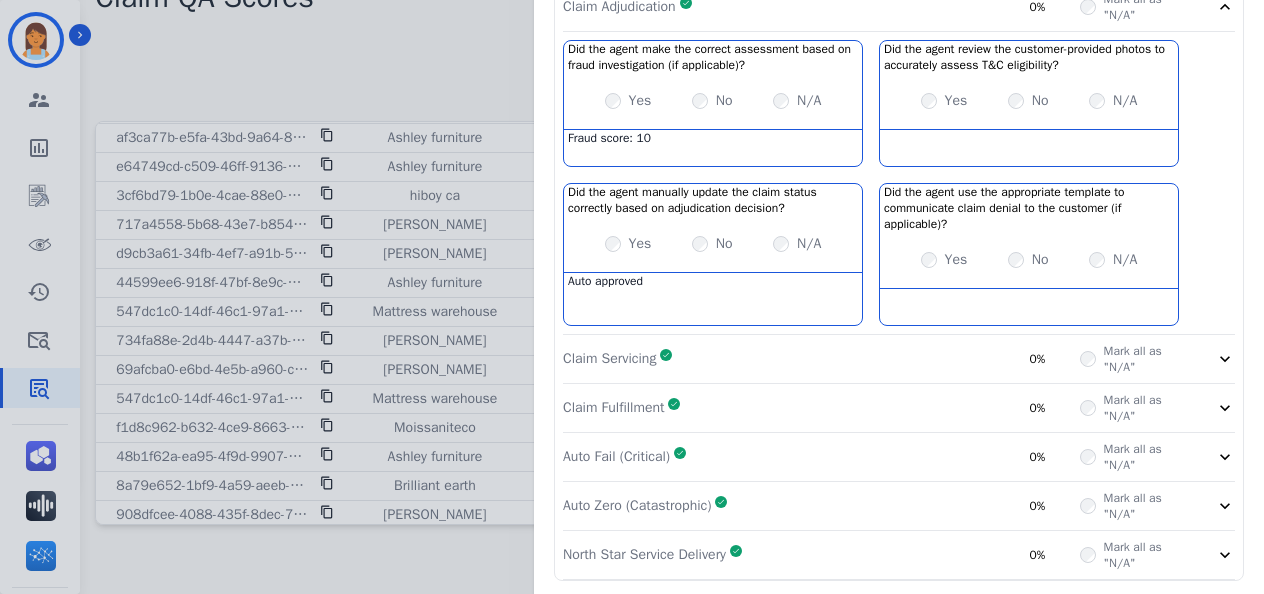 click on "Claim Servicing     Complete       0%" at bounding box center (821, 359) 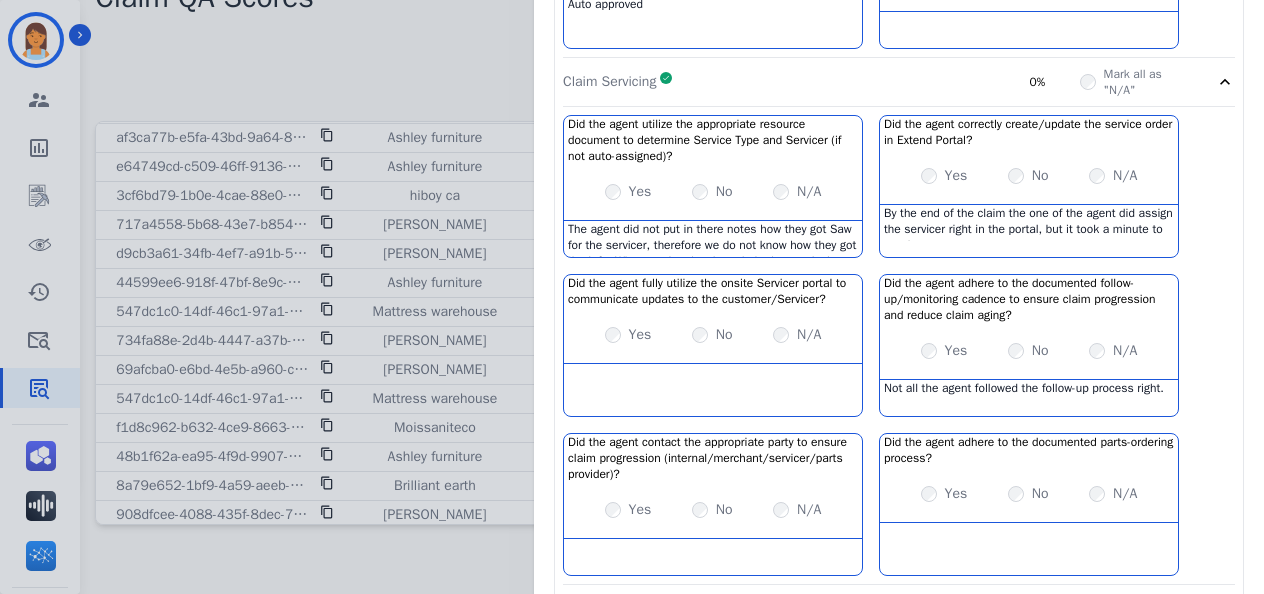 scroll, scrollTop: 810, scrollLeft: 0, axis: vertical 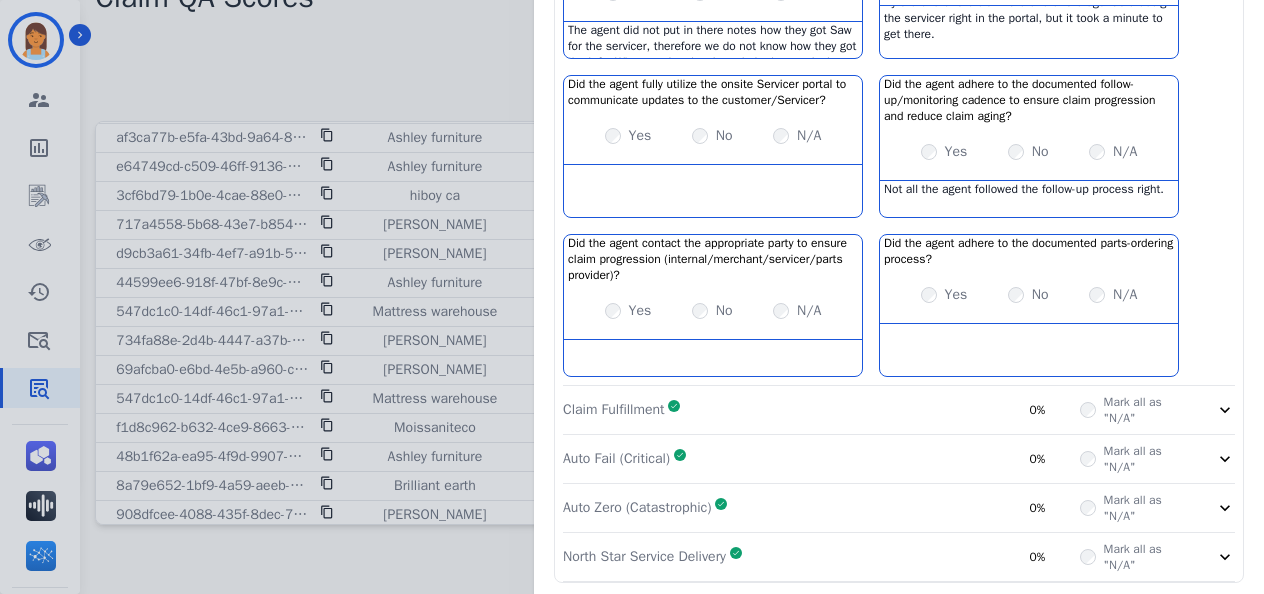 click on "Claim Fulfillment     Complete       0%" at bounding box center (821, 410) 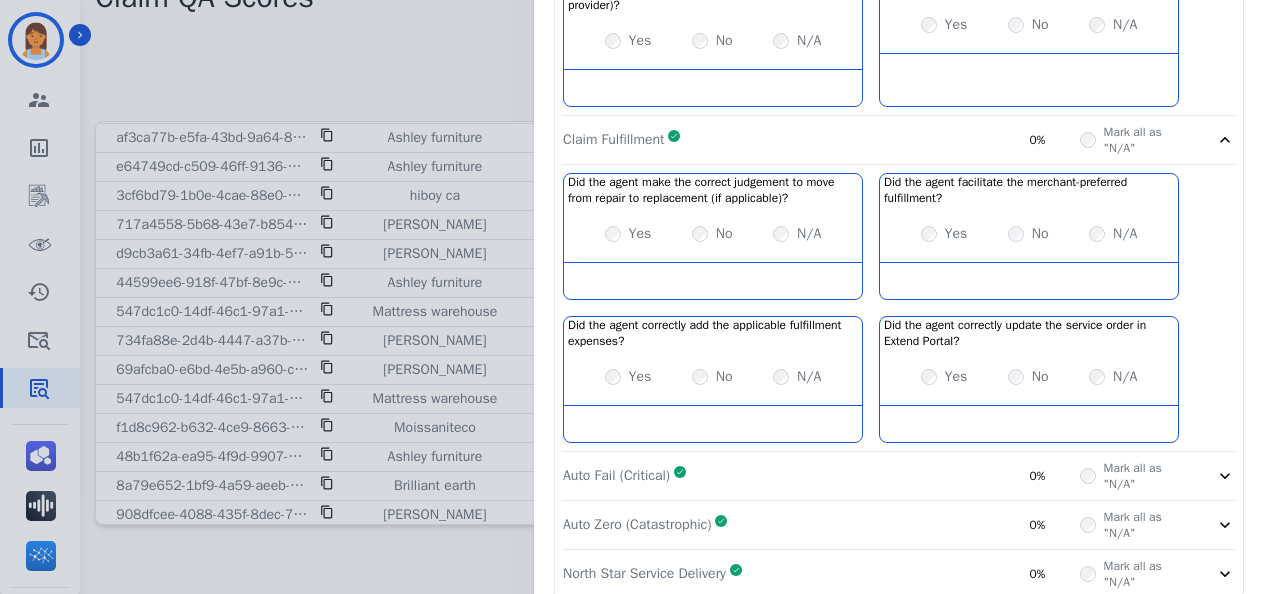 scroll, scrollTop: 1279, scrollLeft: 0, axis: vertical 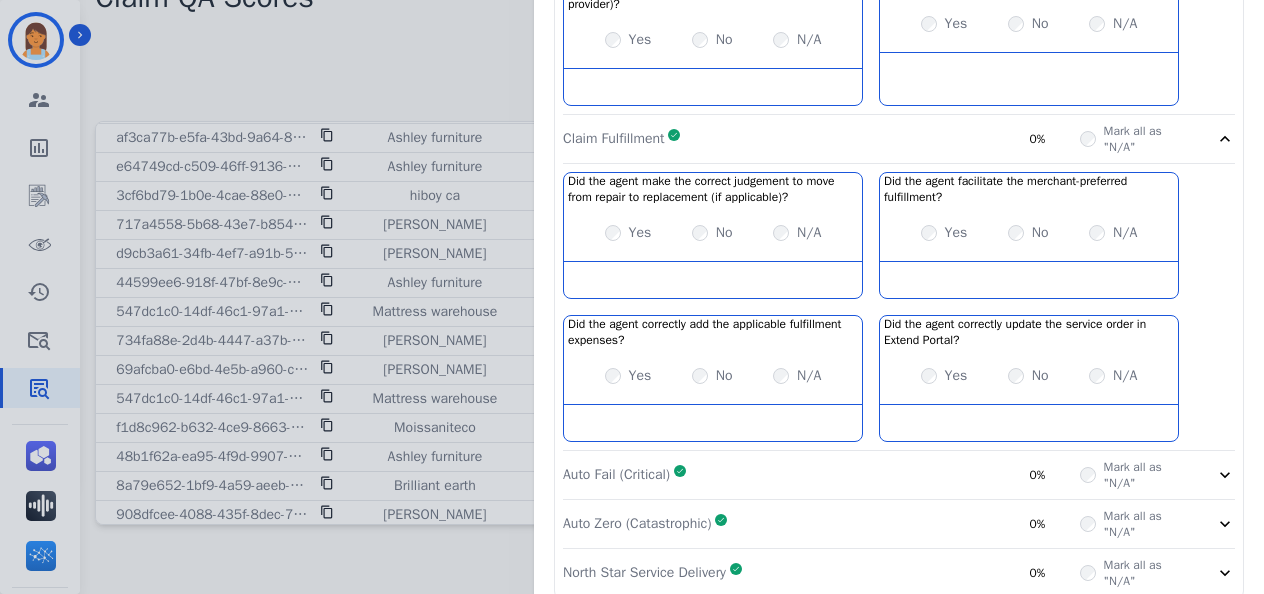 click on "Auto Fail (Critical)     Complete       0%" at bounding box center (821, 475) 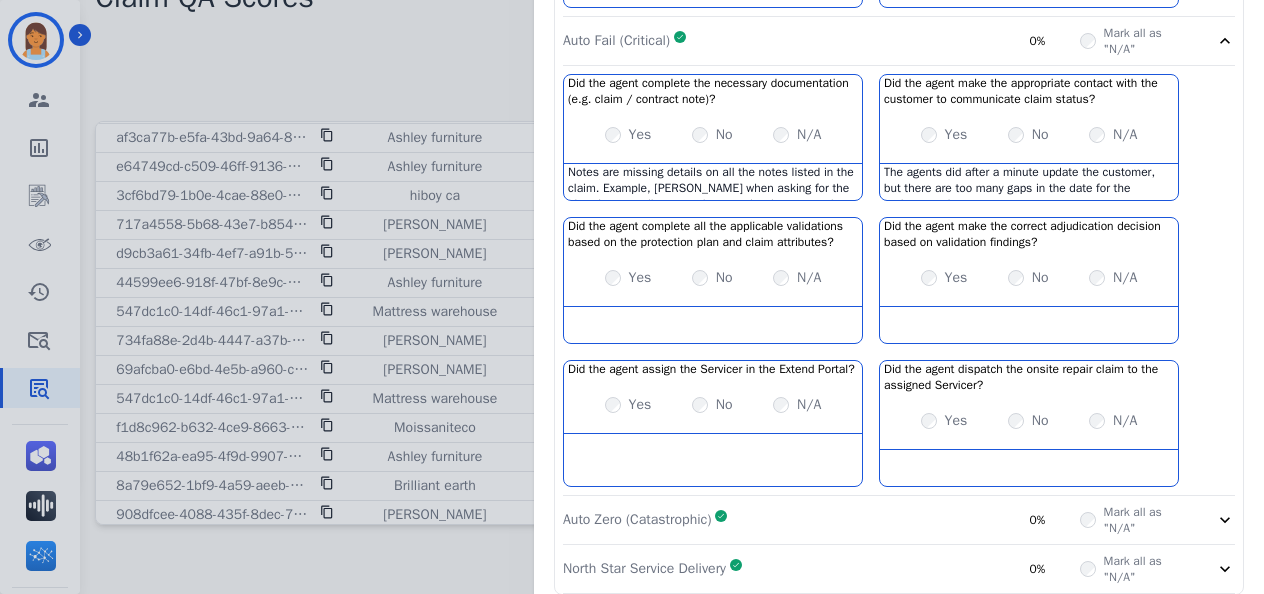 scroll, scrollTop: 1720, scrollLeft: 0, axis: vertical 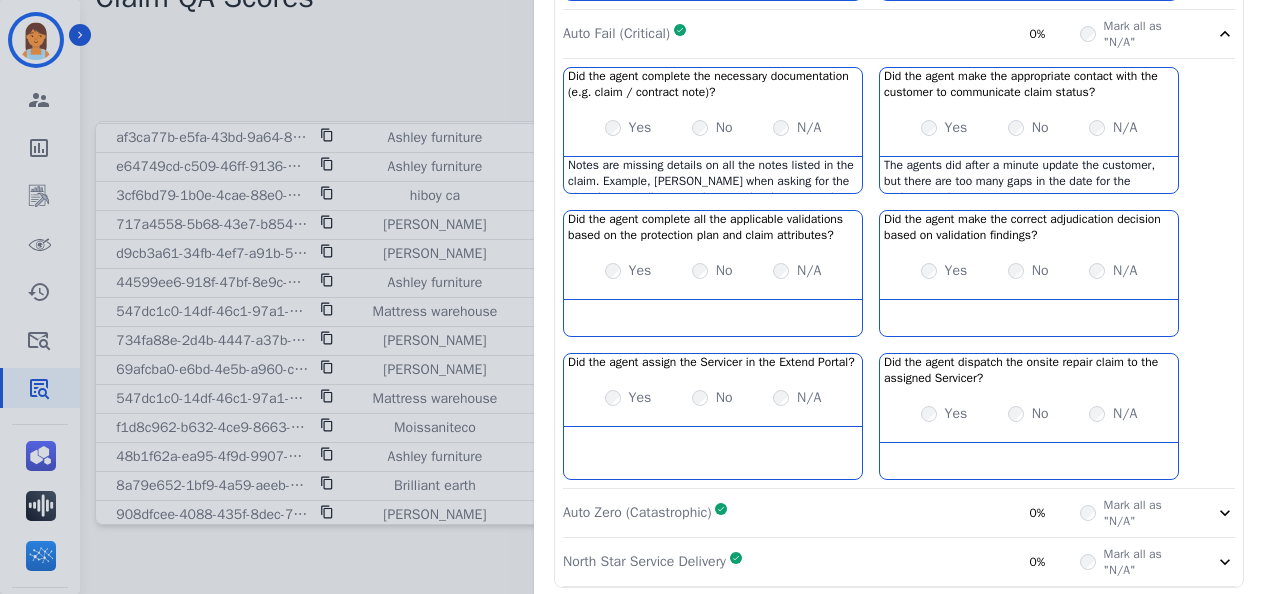 click on "Auto Zero (Catastrophic)     Complete       0%" at bounding box center (821, 513) 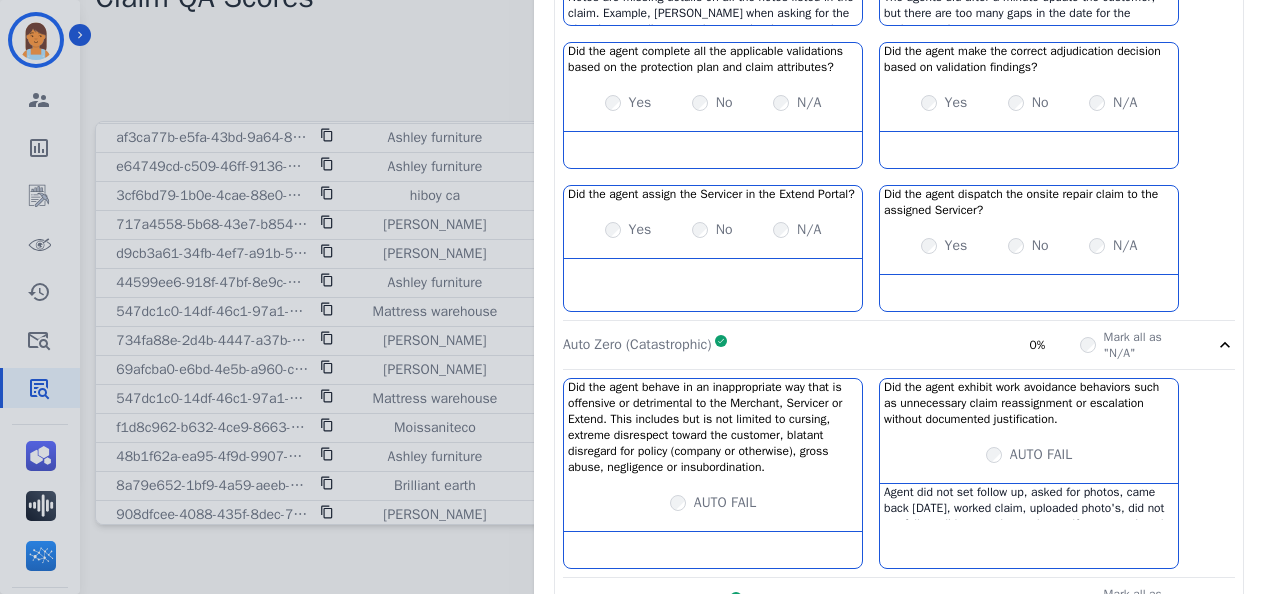 scroll, scrollTop: 1890, scrollLeft: 0, axis: vertical 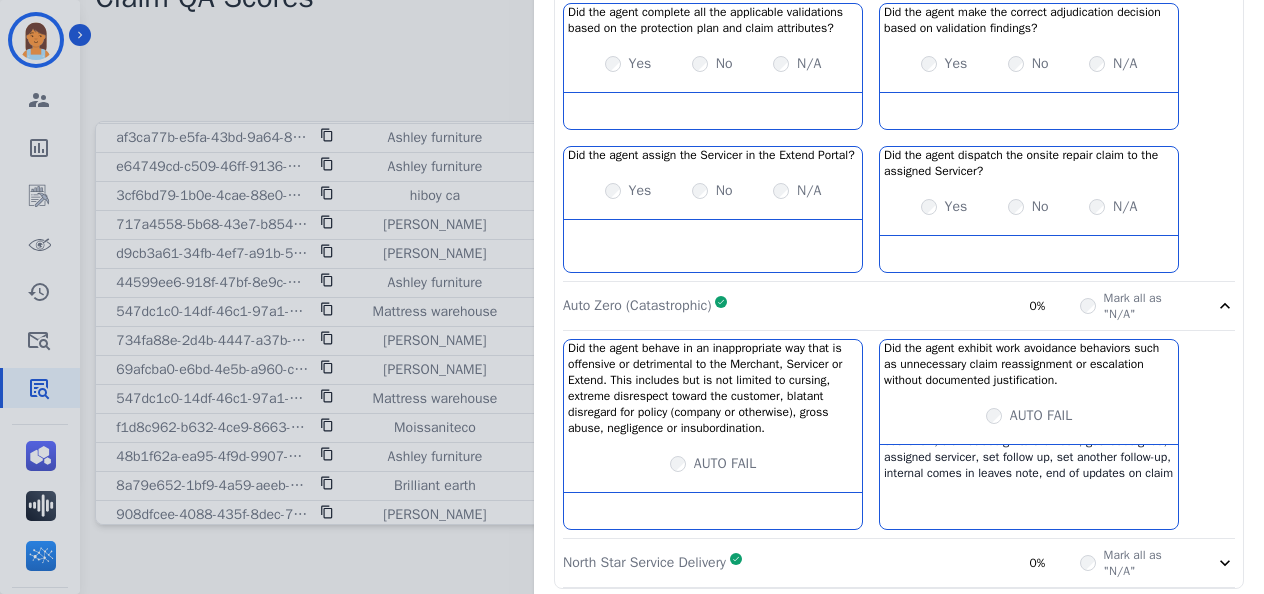 click on "North Star Service Delivery     Complete       0%     Mark all as "N/A"" 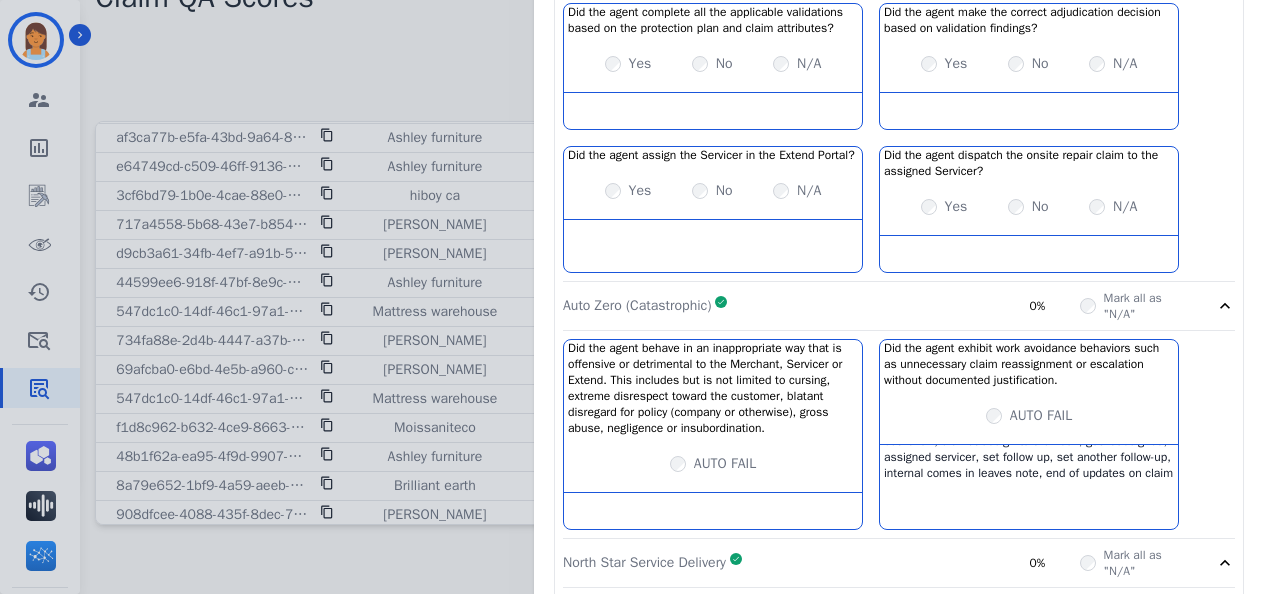 scroll, scrollTop: 2086, scrollLeft: 0, axis: vertical 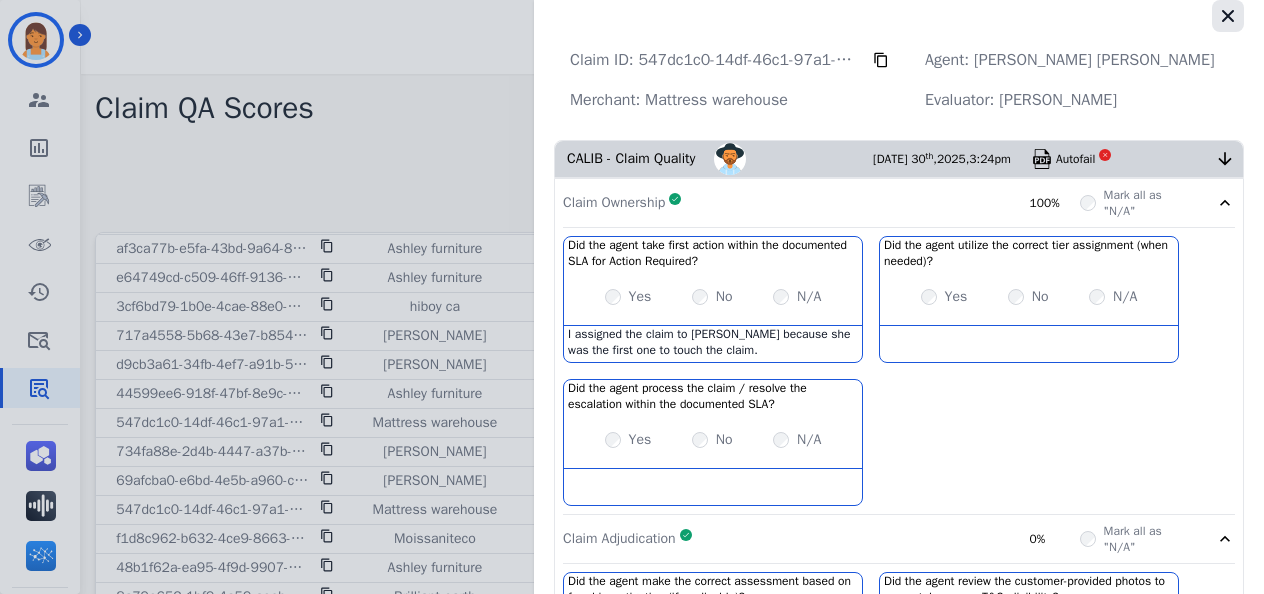 click 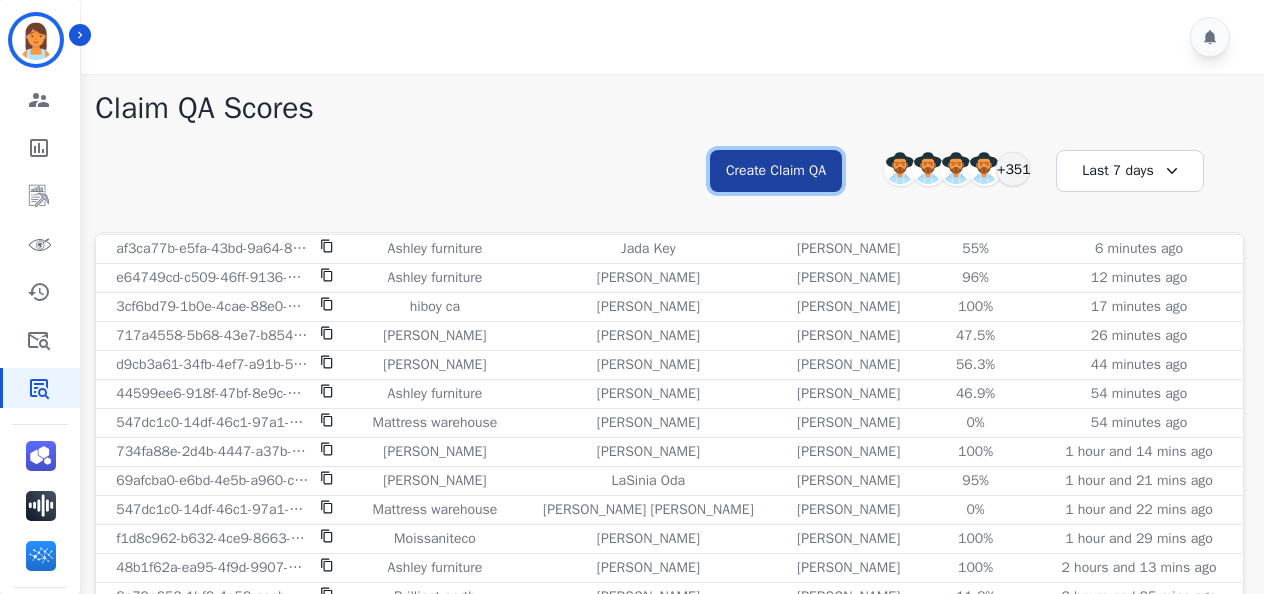 click on "Create Claim QA" at bounding box center (776, 171) 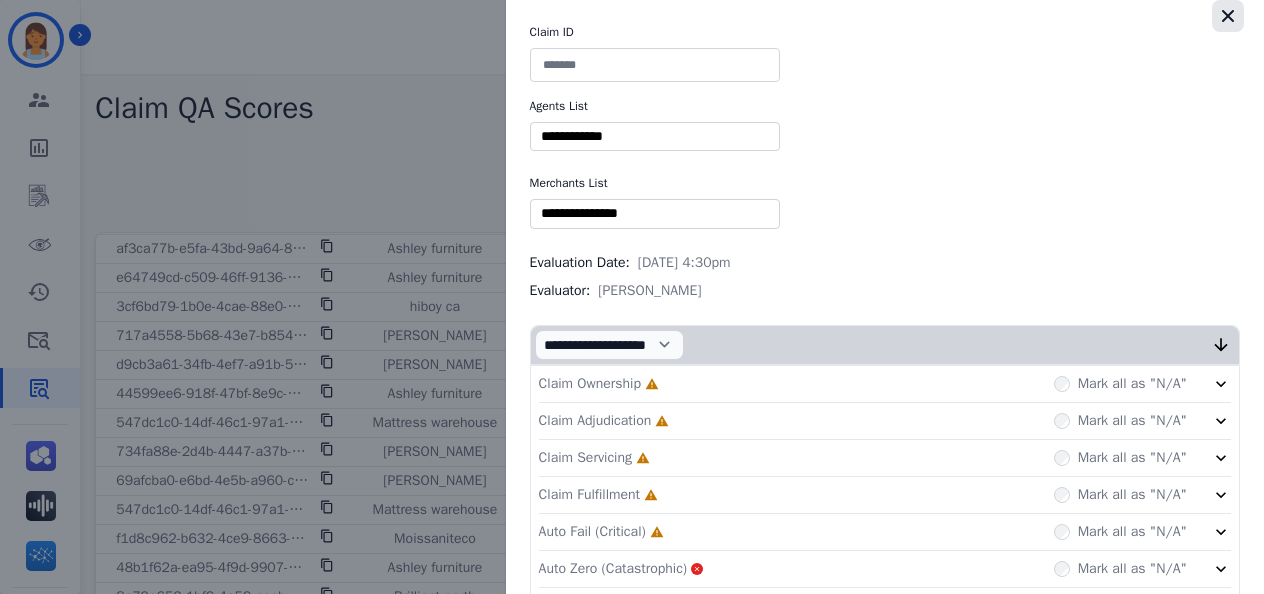 click 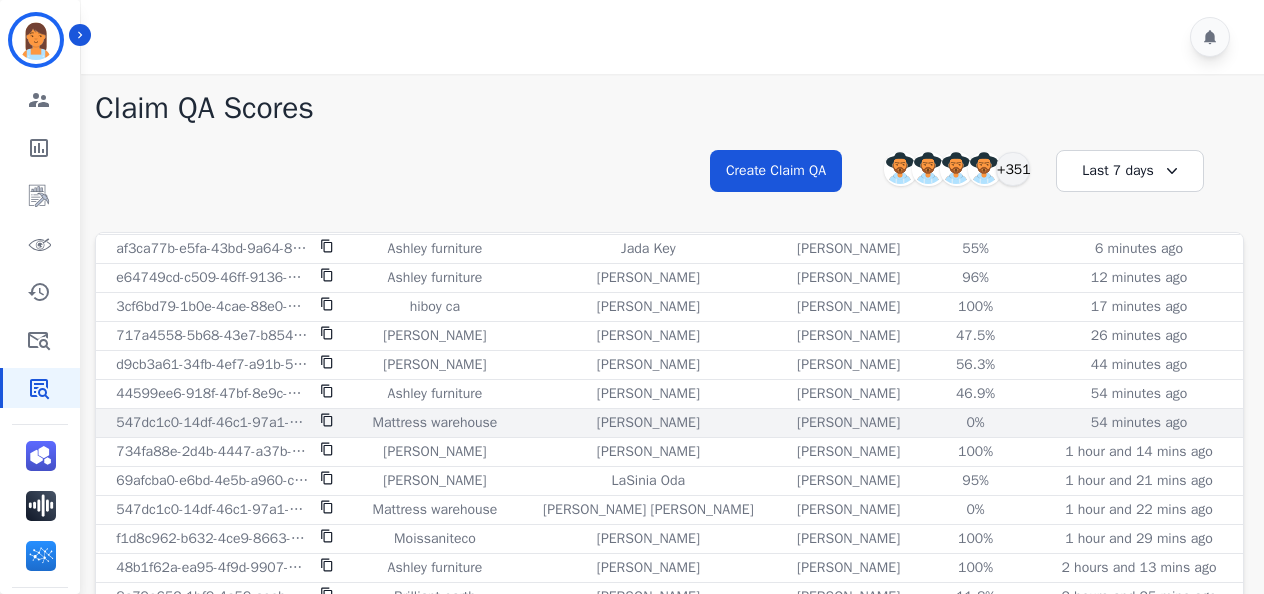 click 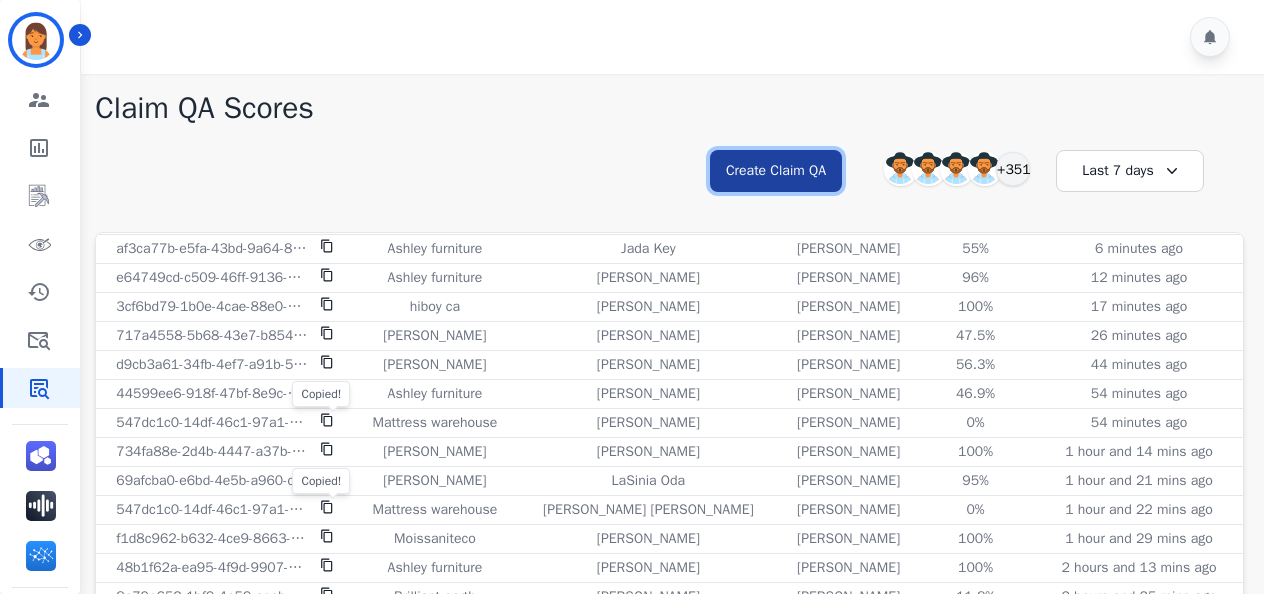 click on "Create Claim QA" at bounding box center [776, 171] 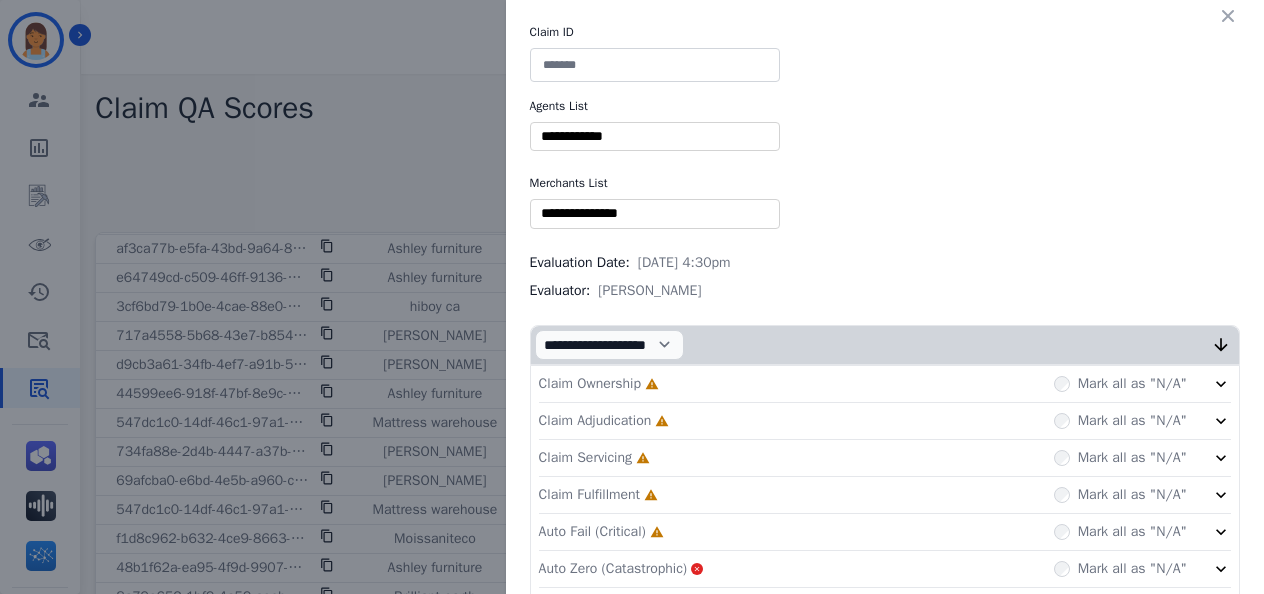 click at bounding box center (655, 65) 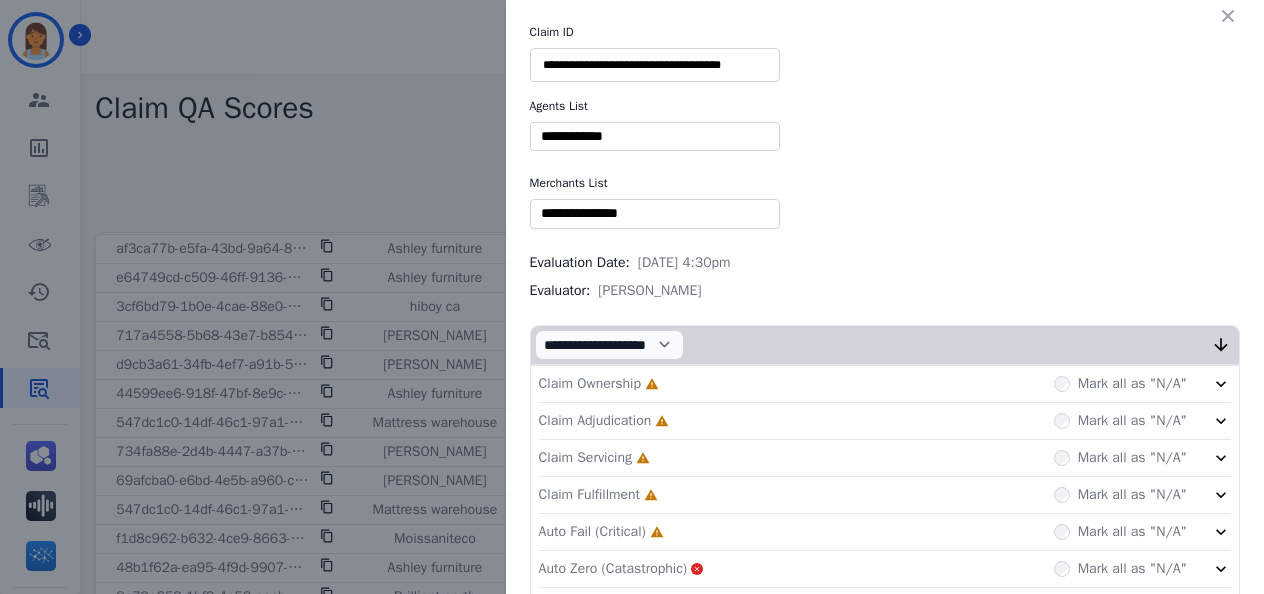 type on "**********" 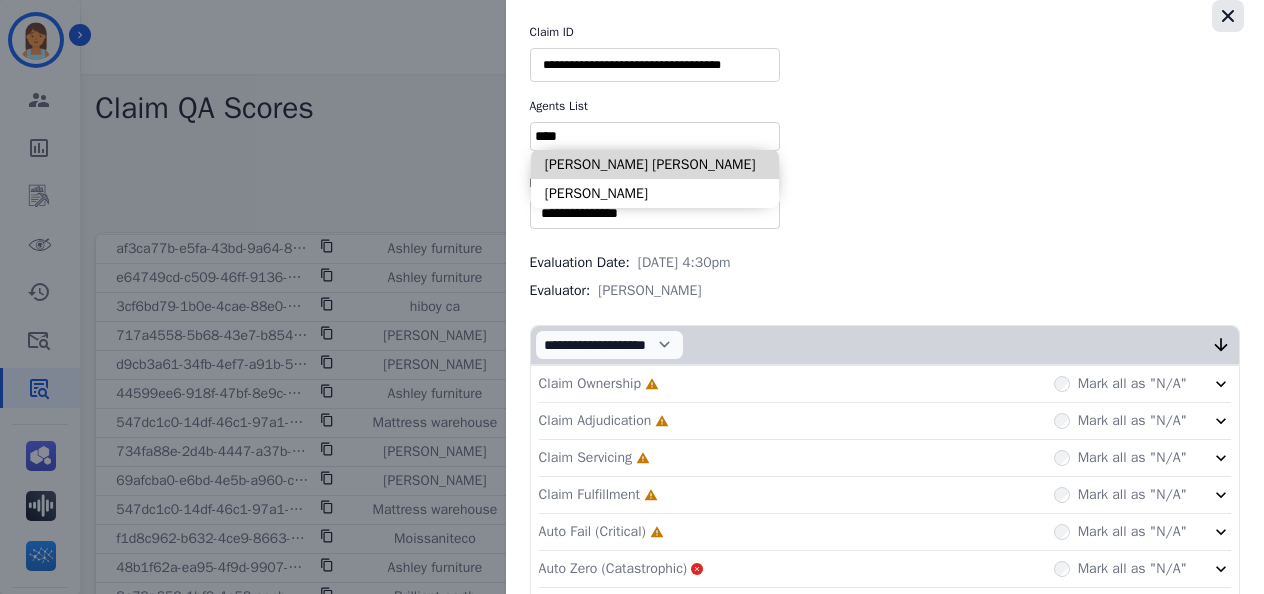 type on "****" 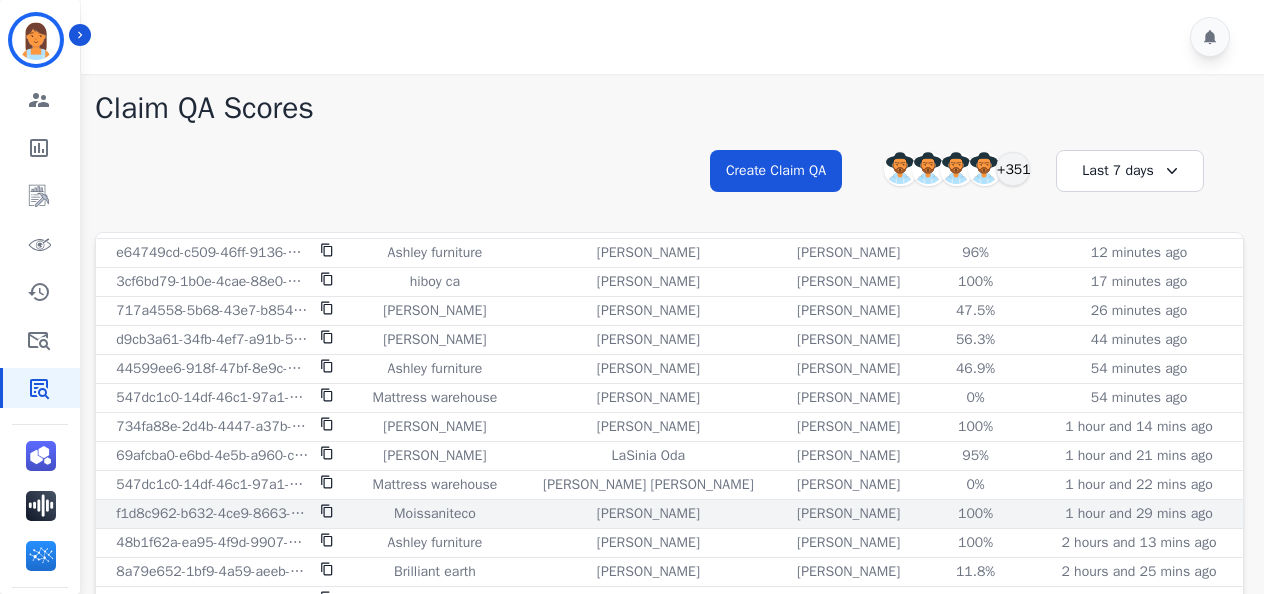 scroll, scrollTop: 75, scrollLeft: 0, axis: vertical 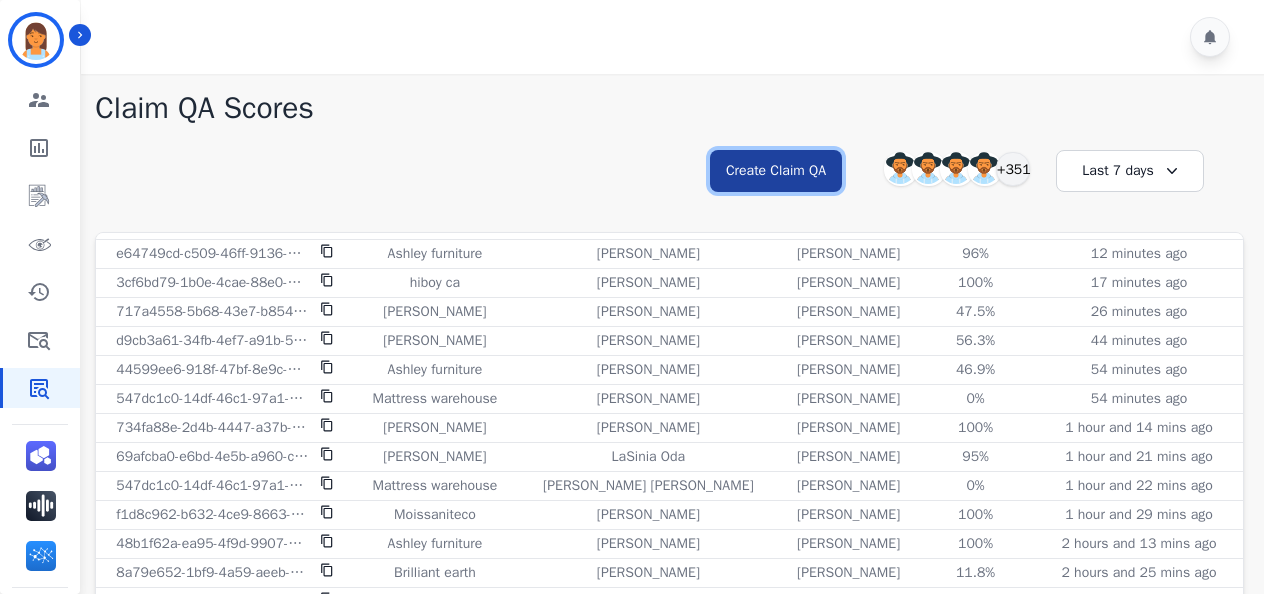 click on "Create Claim QA" at bounding box center (776, 171) 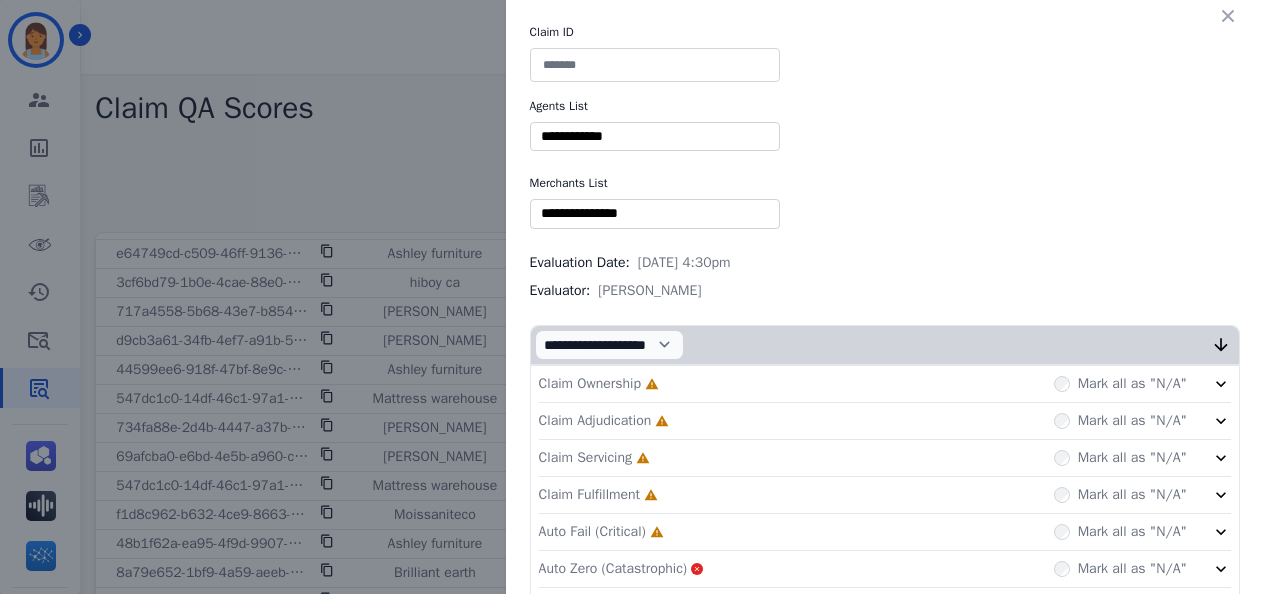 click at bounding box center (655, 65) 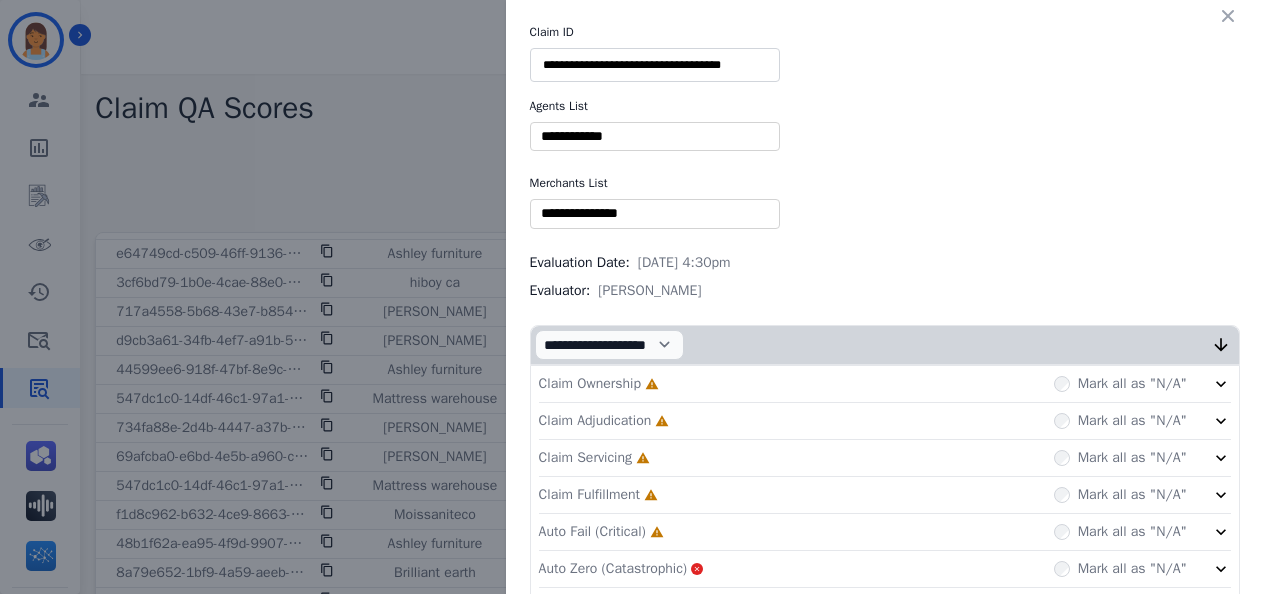 type on "**********" 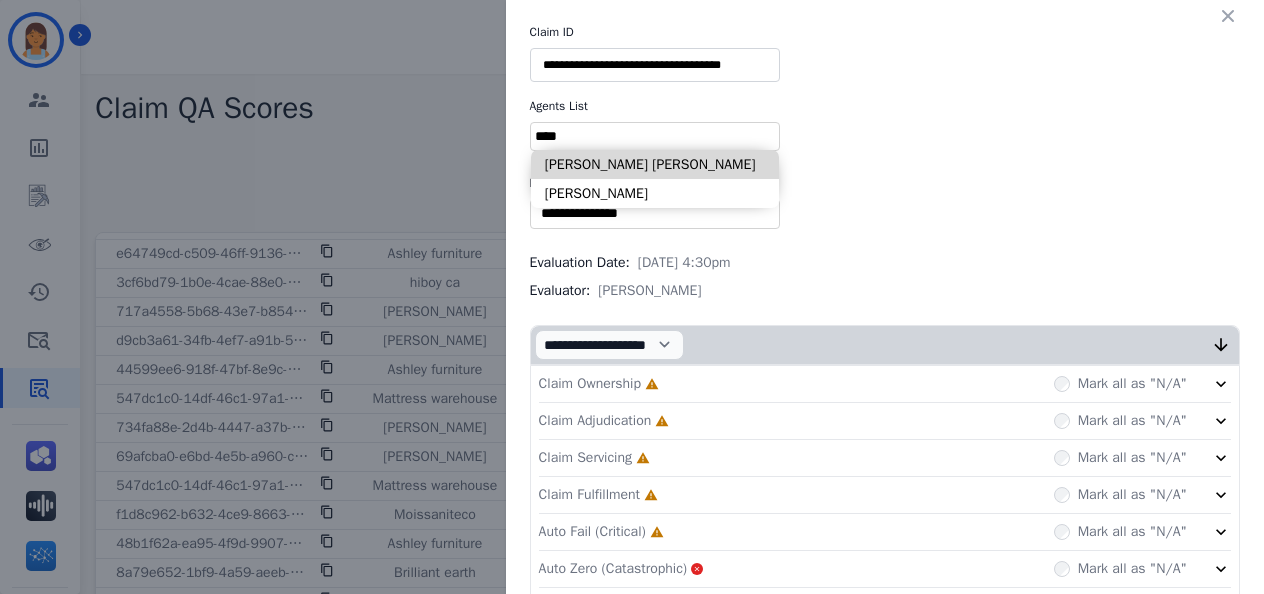 type on "****" 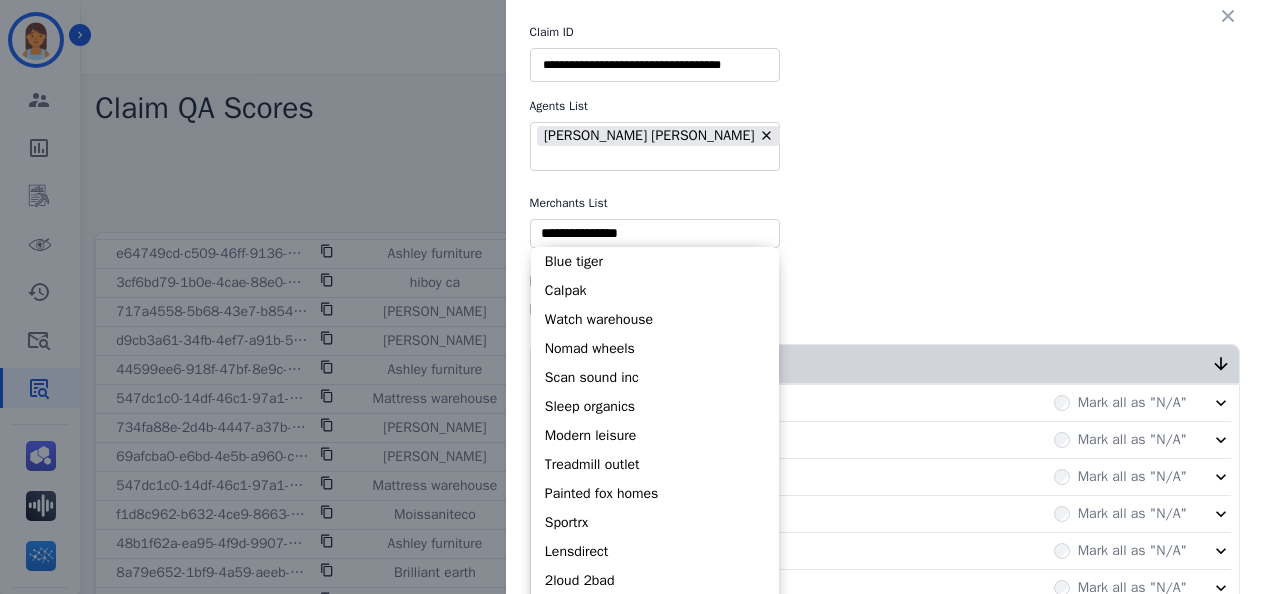 click at bounding box center [655, 233] 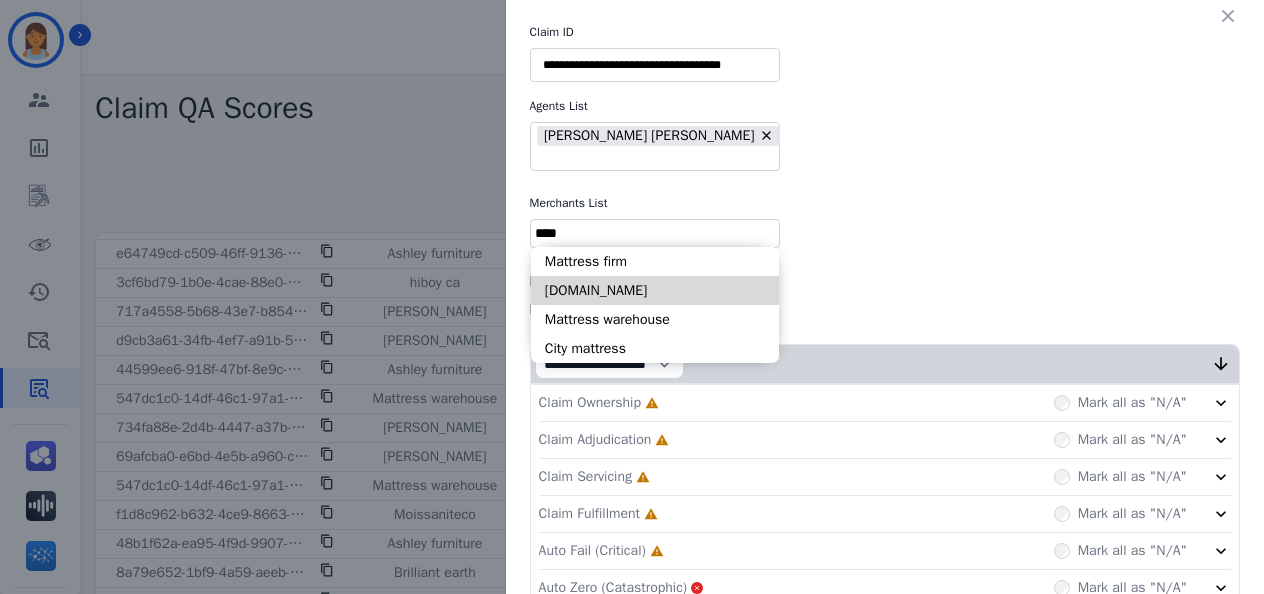 type on "****" 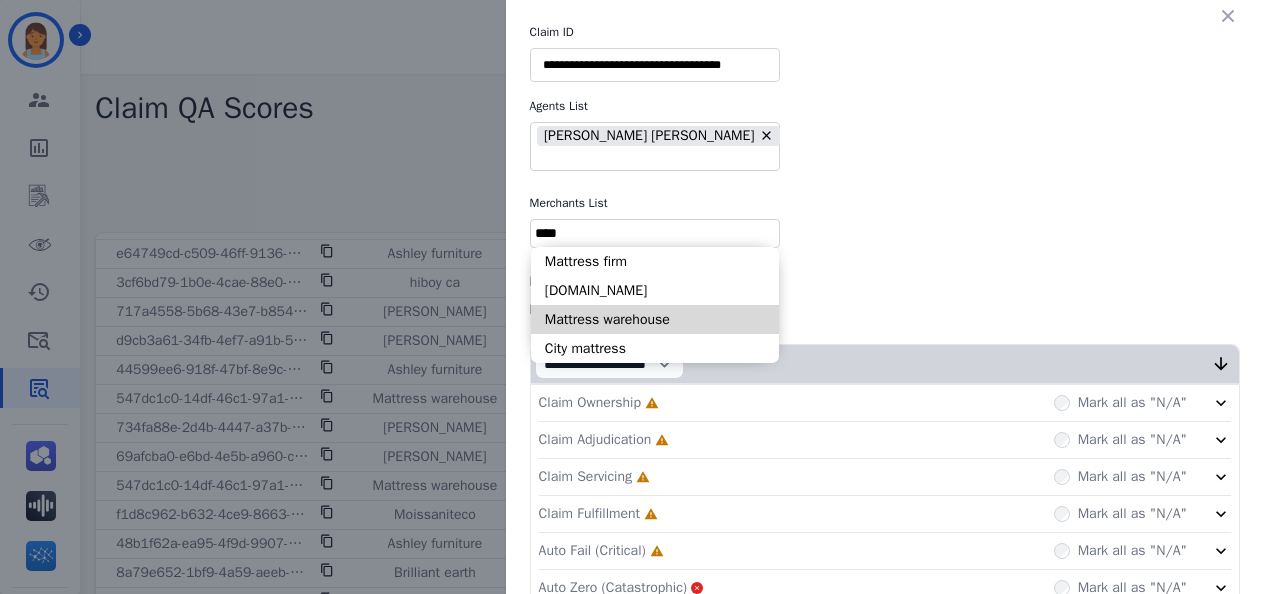 click on "Mattress warehouse" at bounding box center (655, 319) 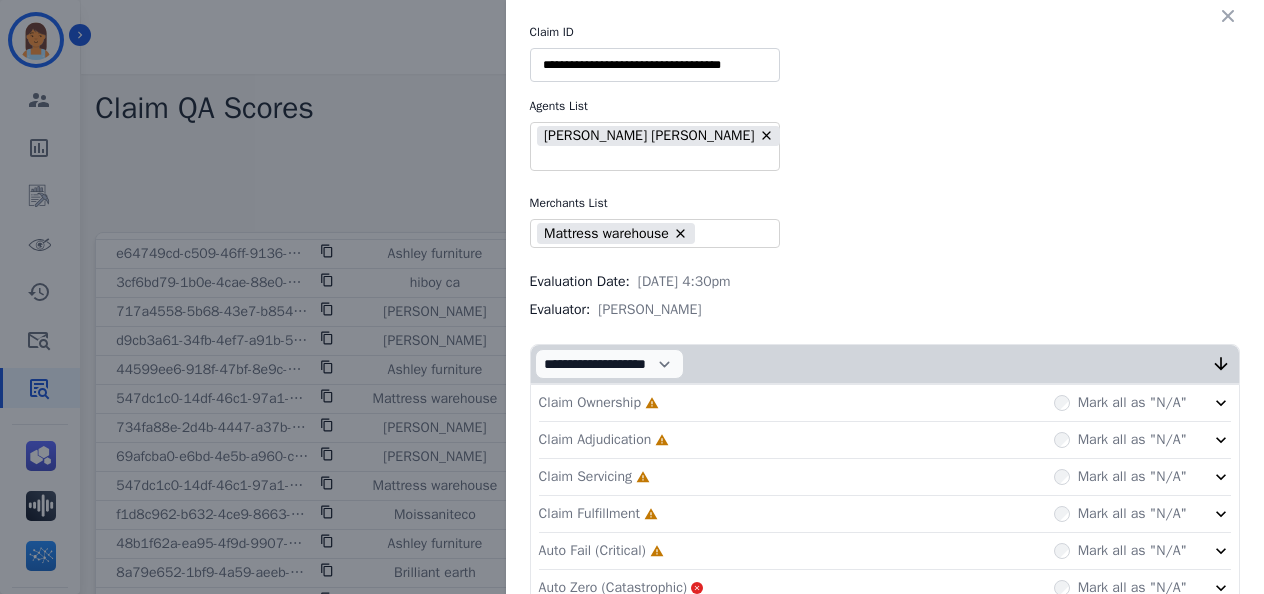 scroll, scrollTop: 102, scrollLeft: 0, axis: vertical 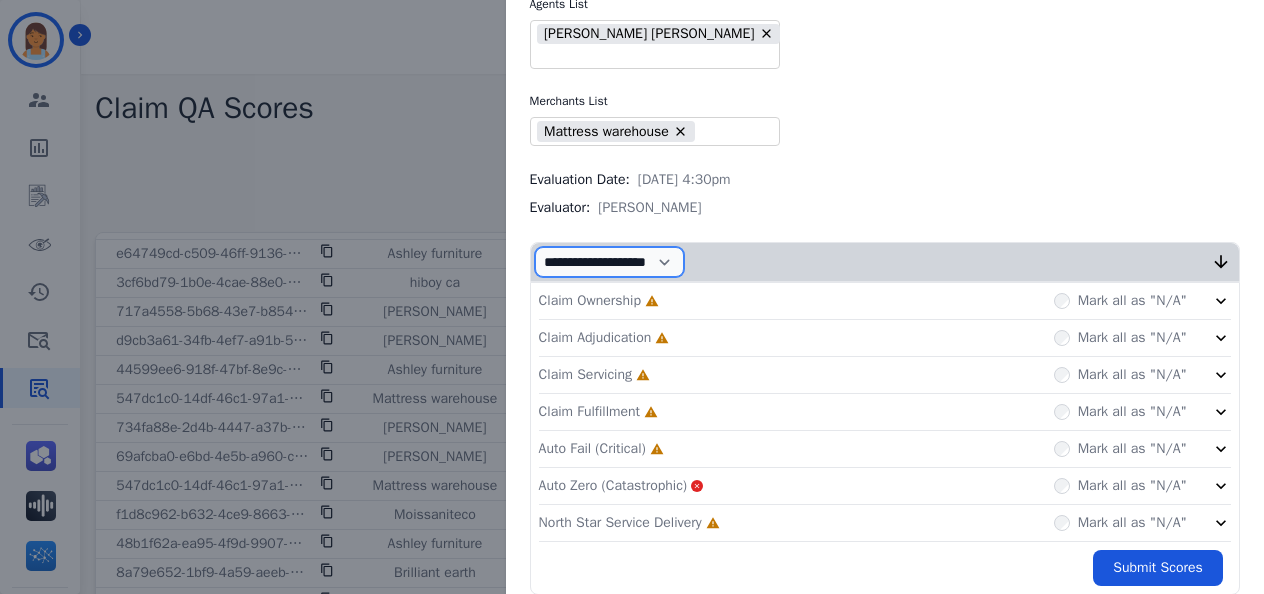 click on "**********" at bounding box center [609, 262] 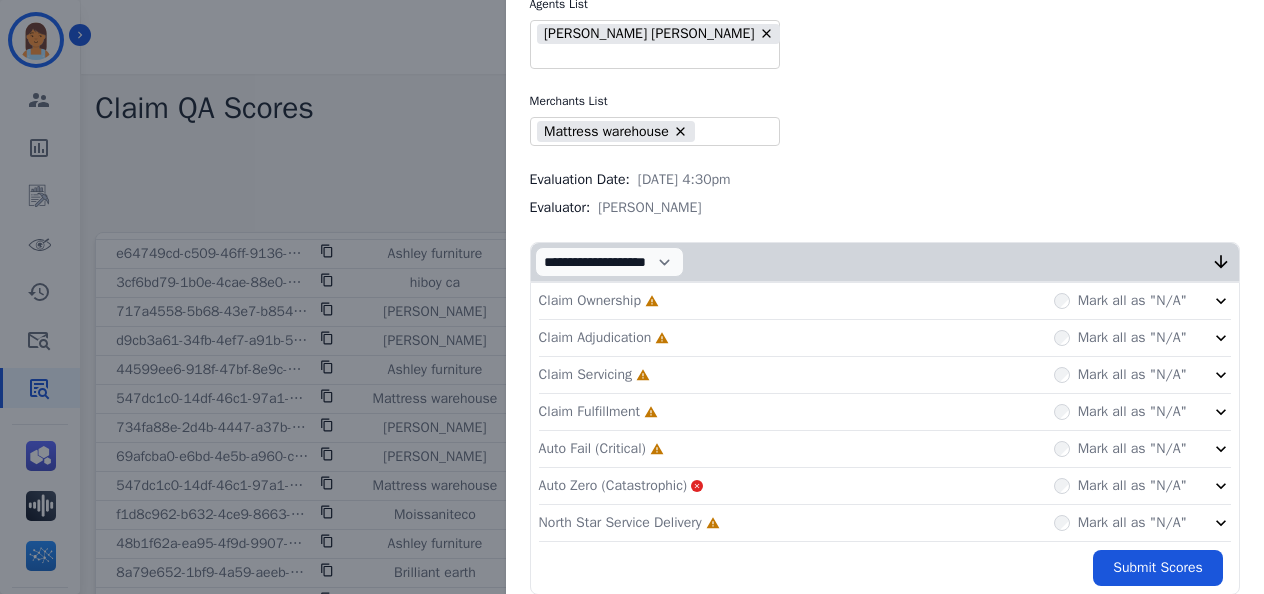 click 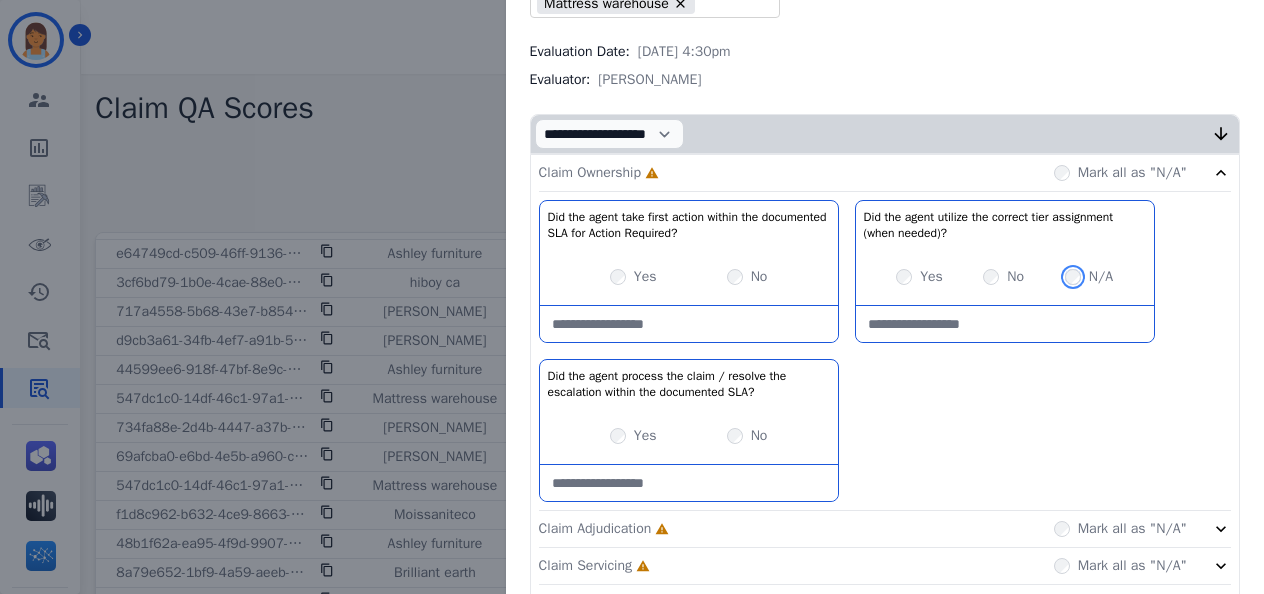 scroll, scrollTop: 230, scrollLeft: 0, axis: vertical 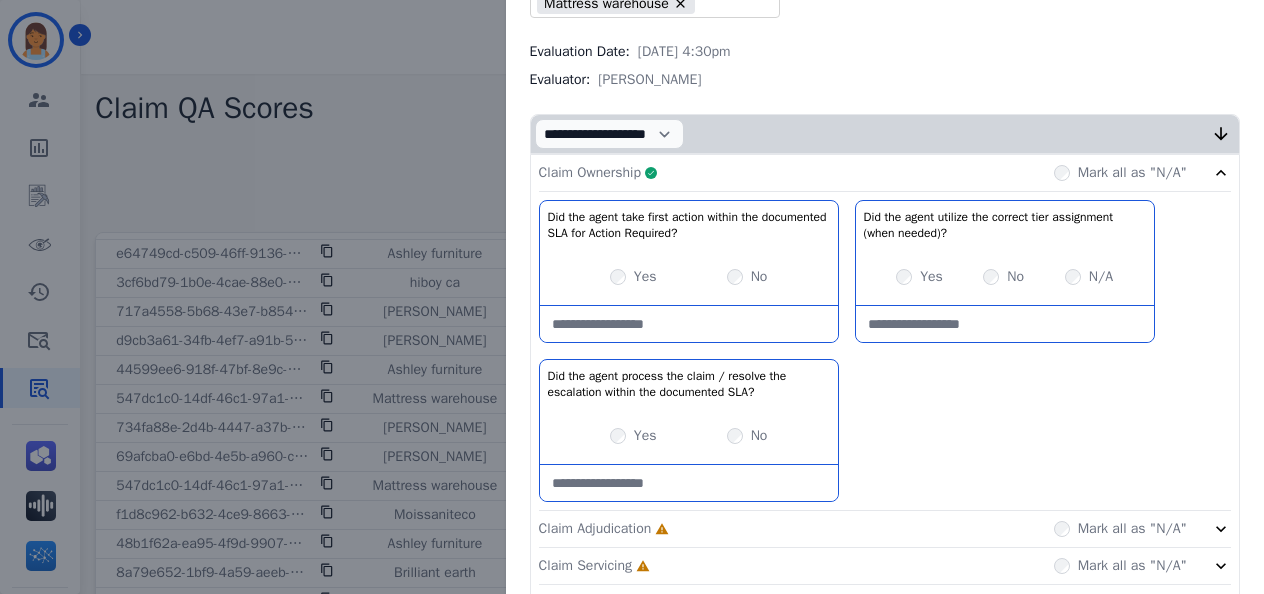 click at bounding box center (689, 483) 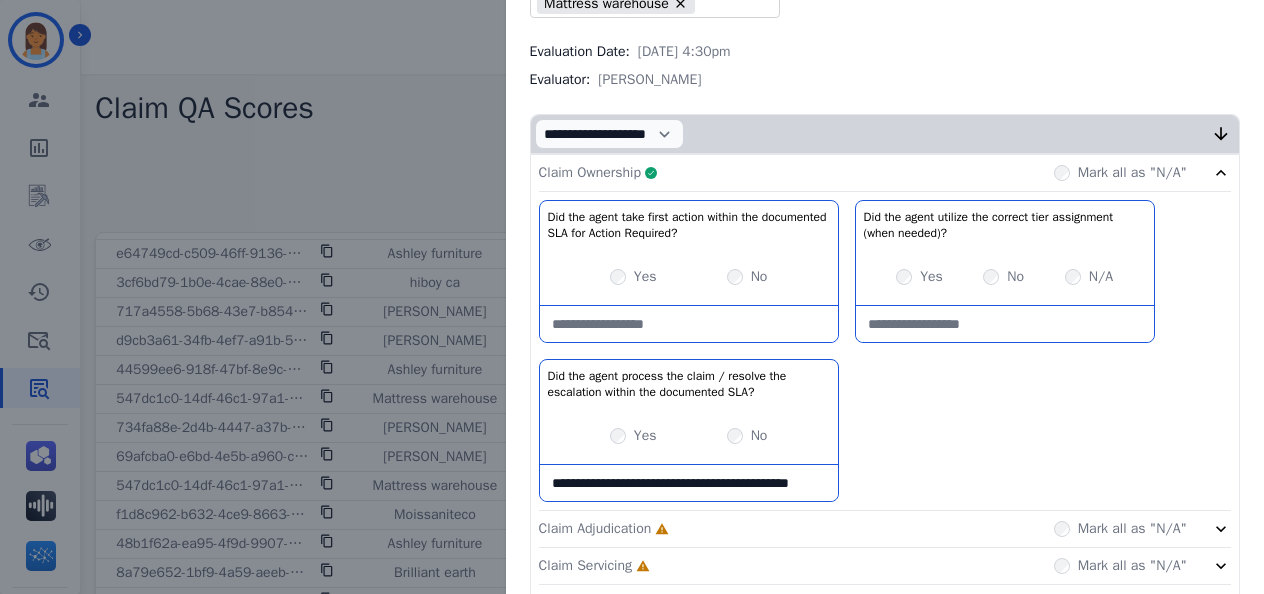 scroll, scrollTop: 11, scrollLeft: 0, axis: vertical 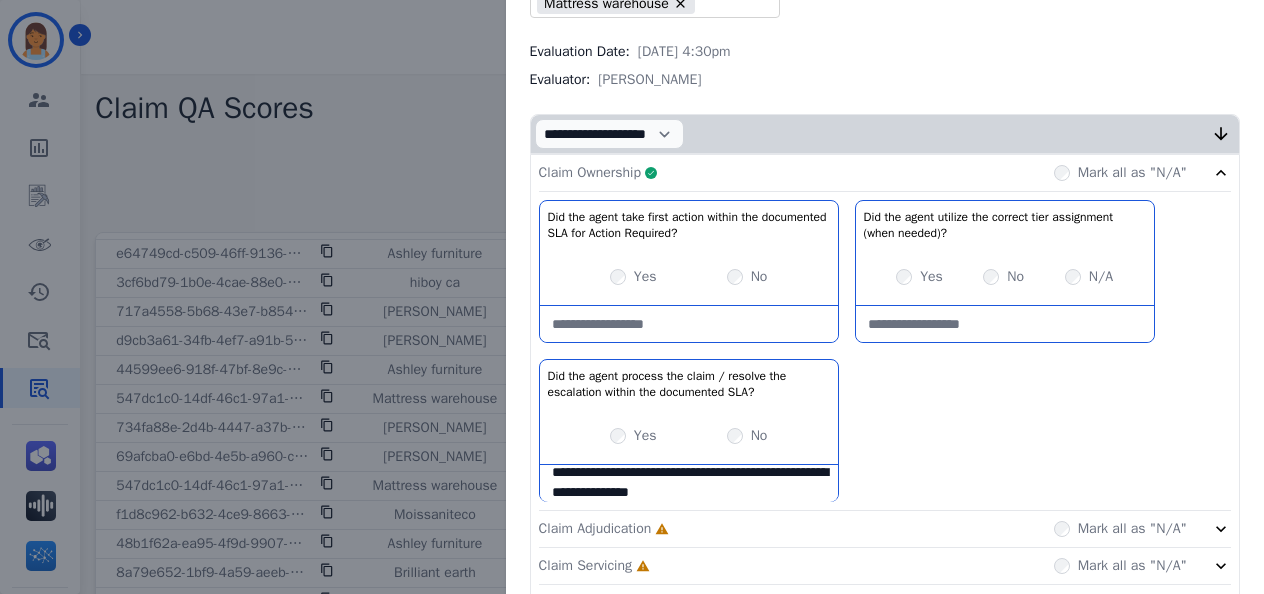 type on "**********" 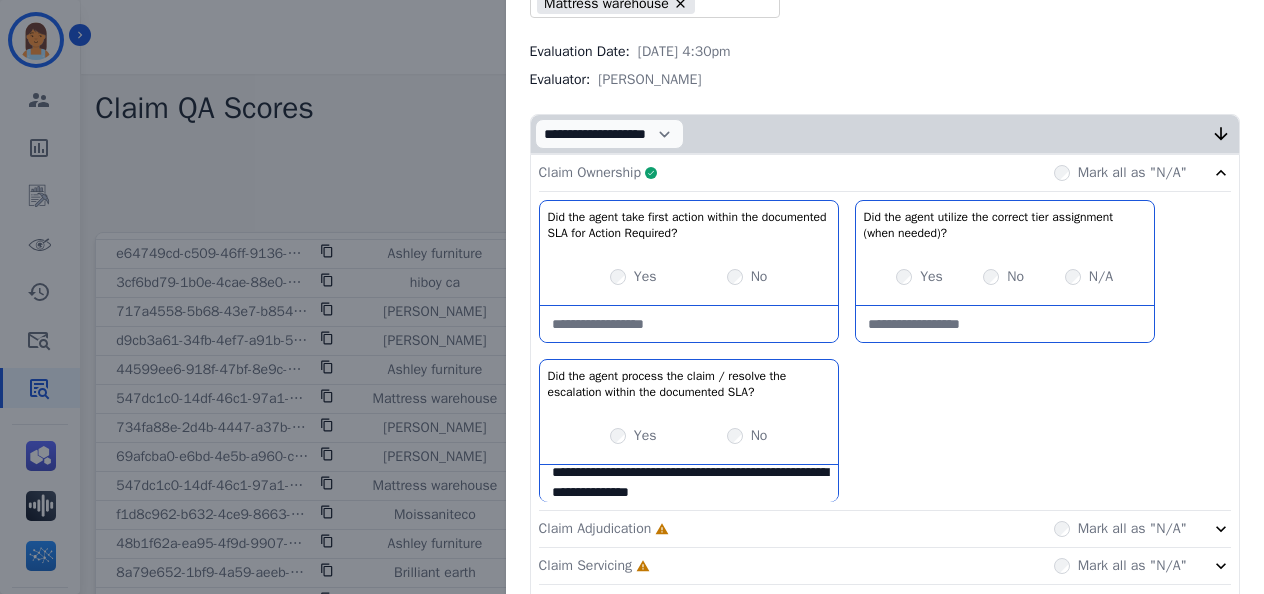 click on "Claim Ownership     Complete         Mark all as "N/A"" at bounding box center (885, 173) 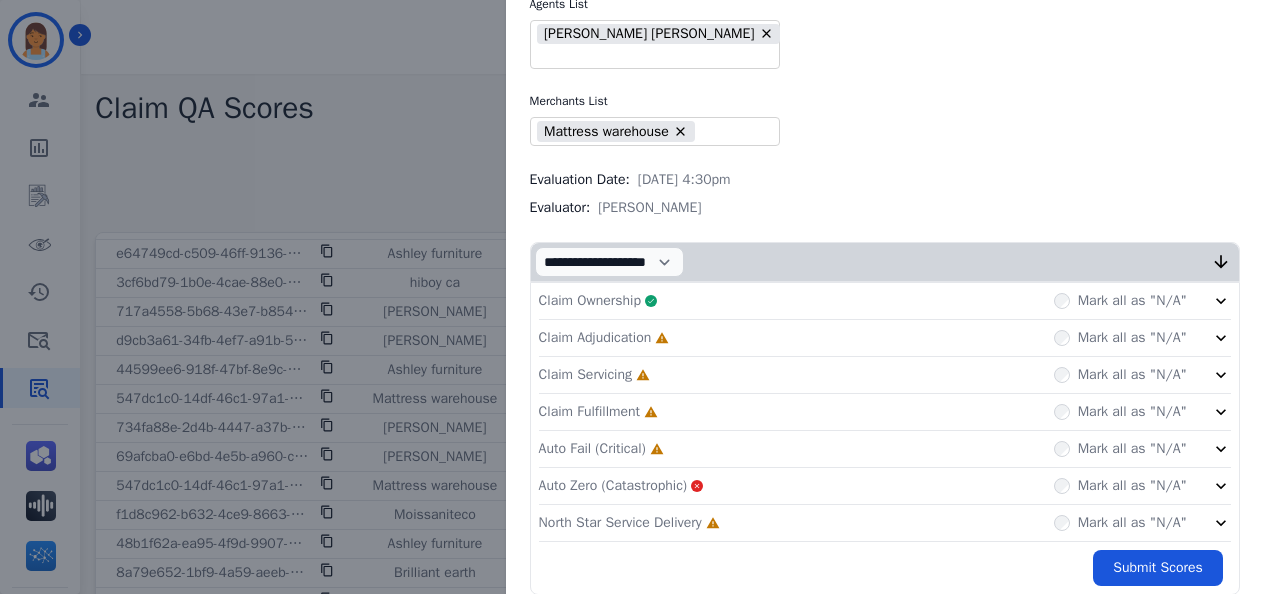 click on "Claim Adjudication     Incomplete         Mark all as "N/A"" 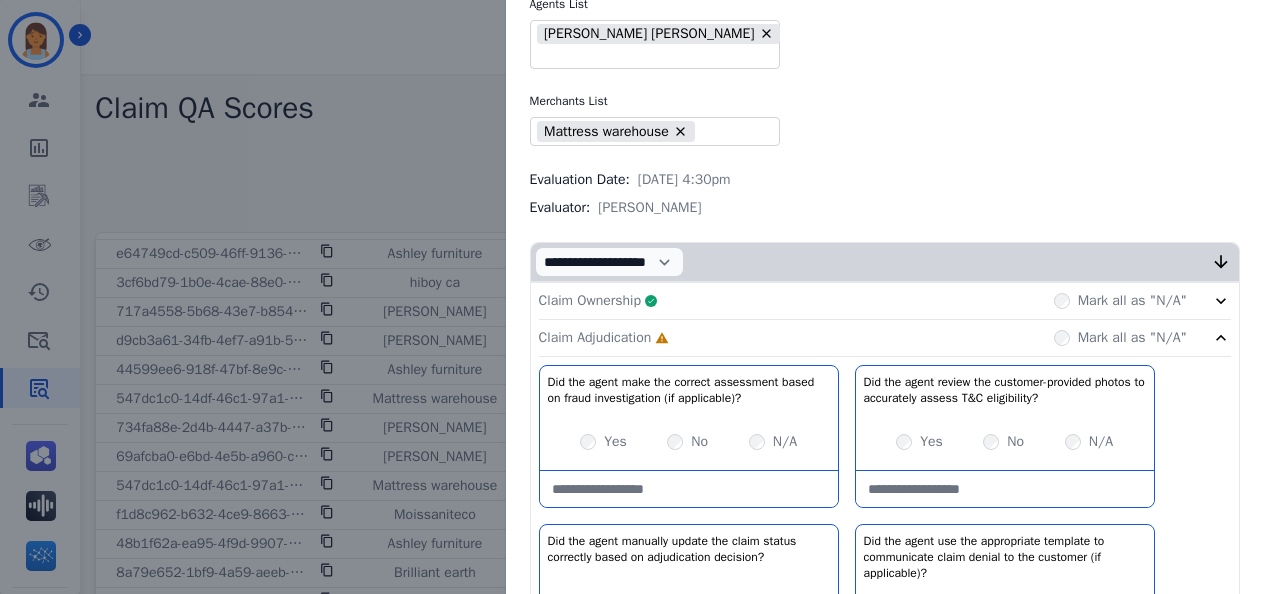 scroll, scrollTop: 230, scrollLeft: 0, axis: vertical 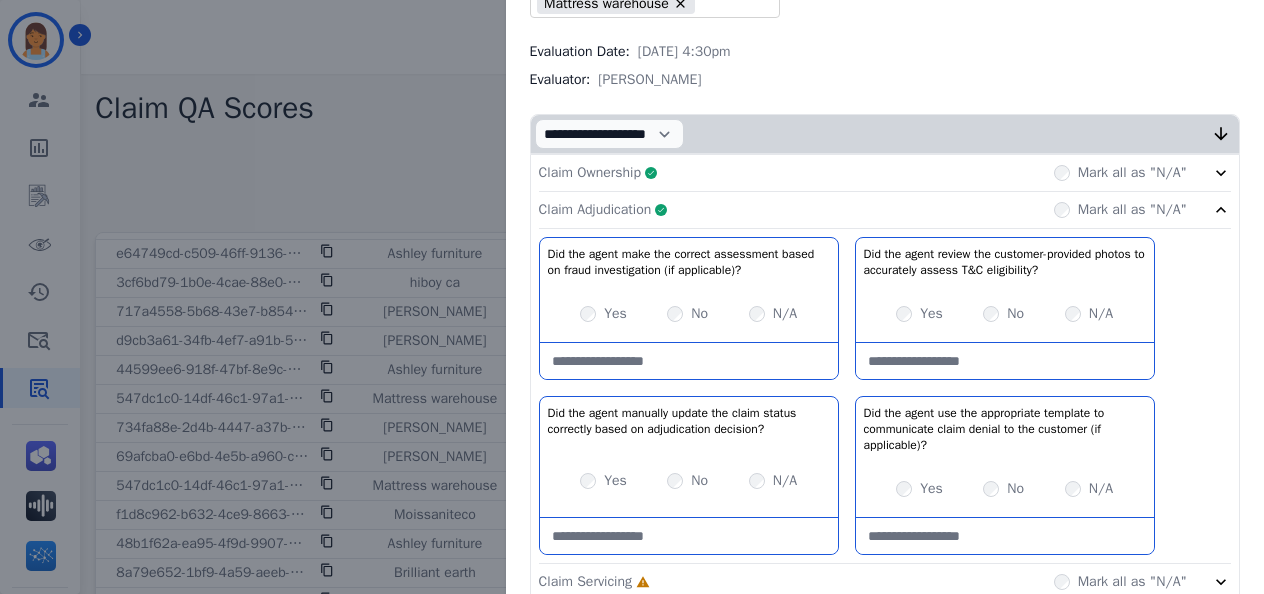 click at bounding box center (689, 361) 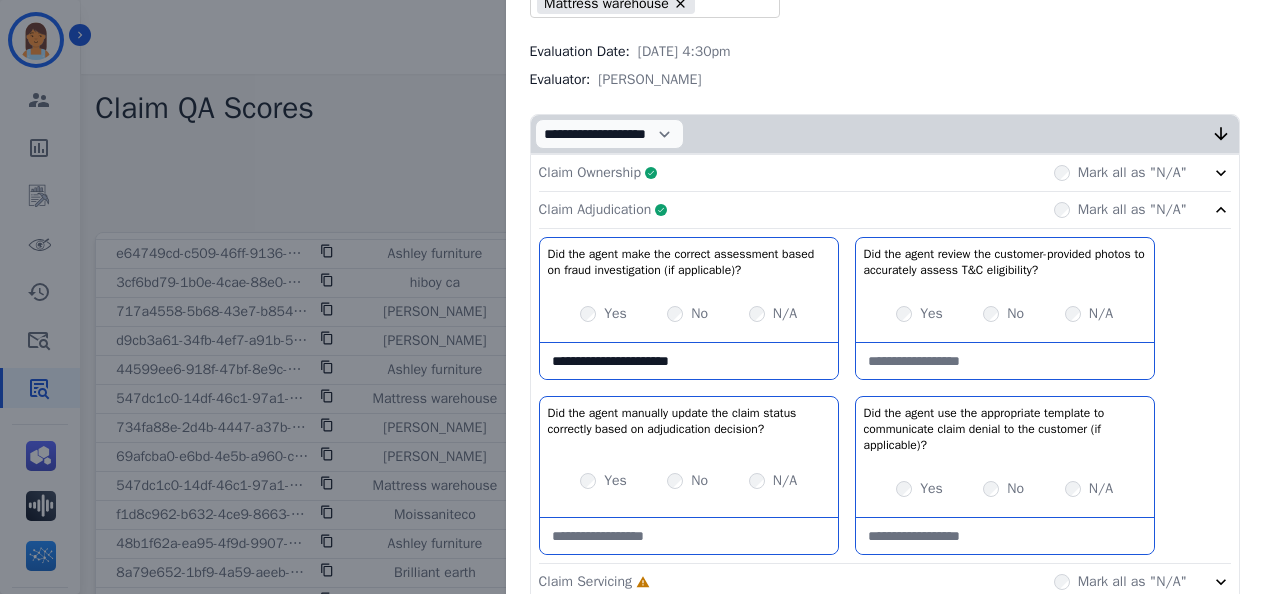type on "**********" 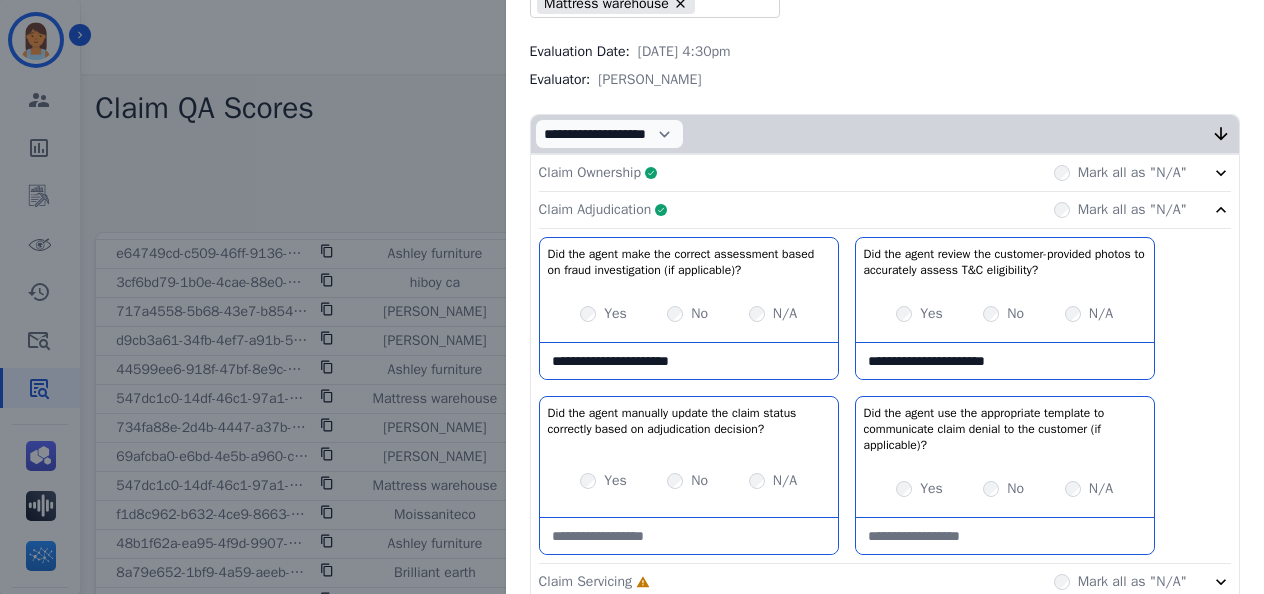 type on "**********" 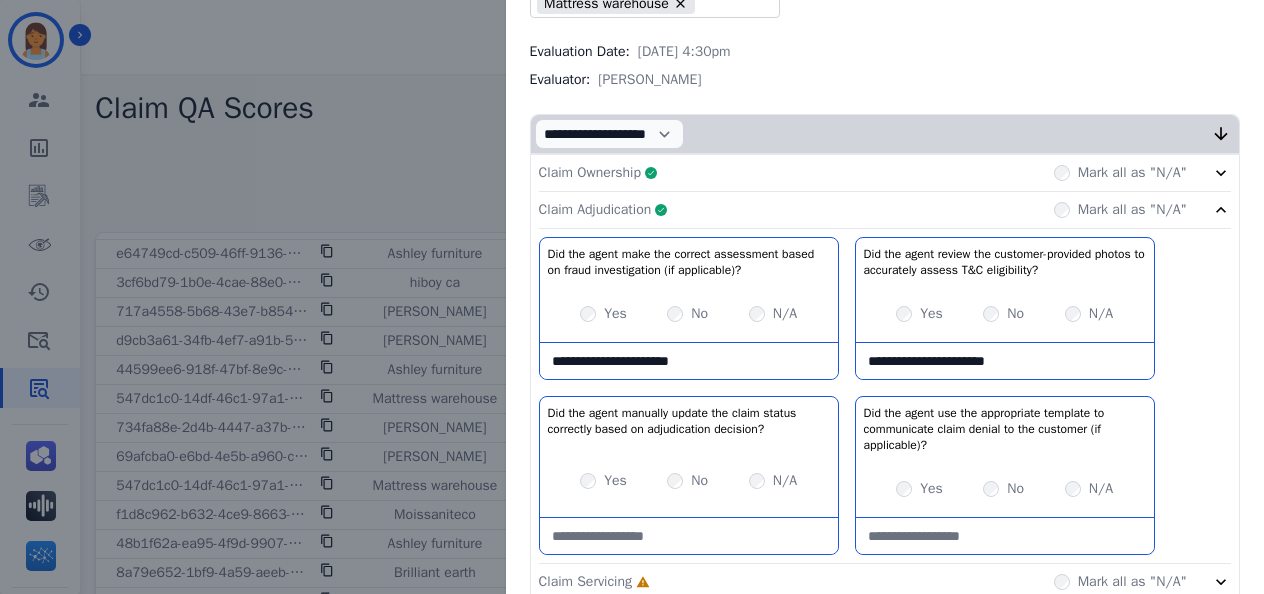 click at bounding box center [689, 536] 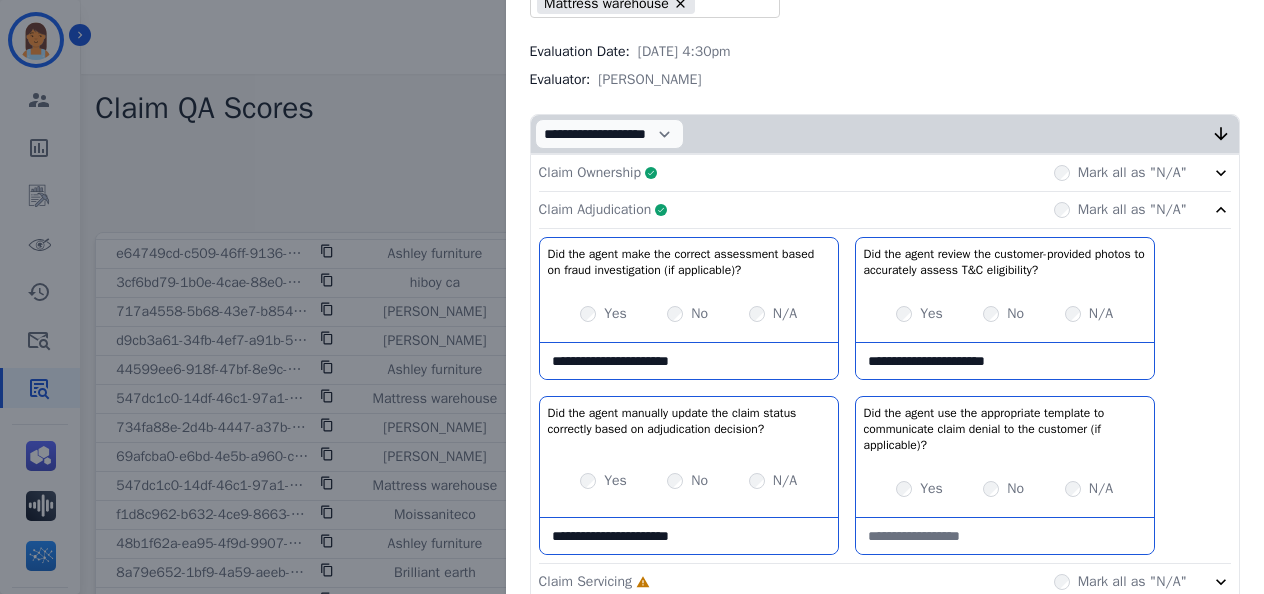 type on "**********" 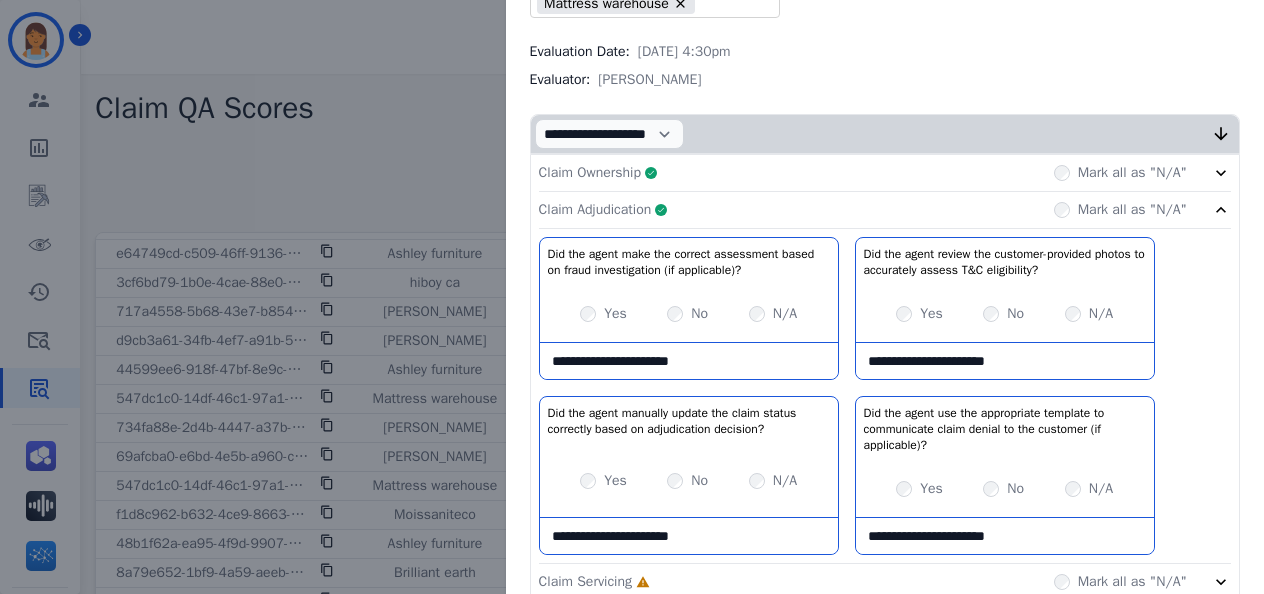 type on "**********" 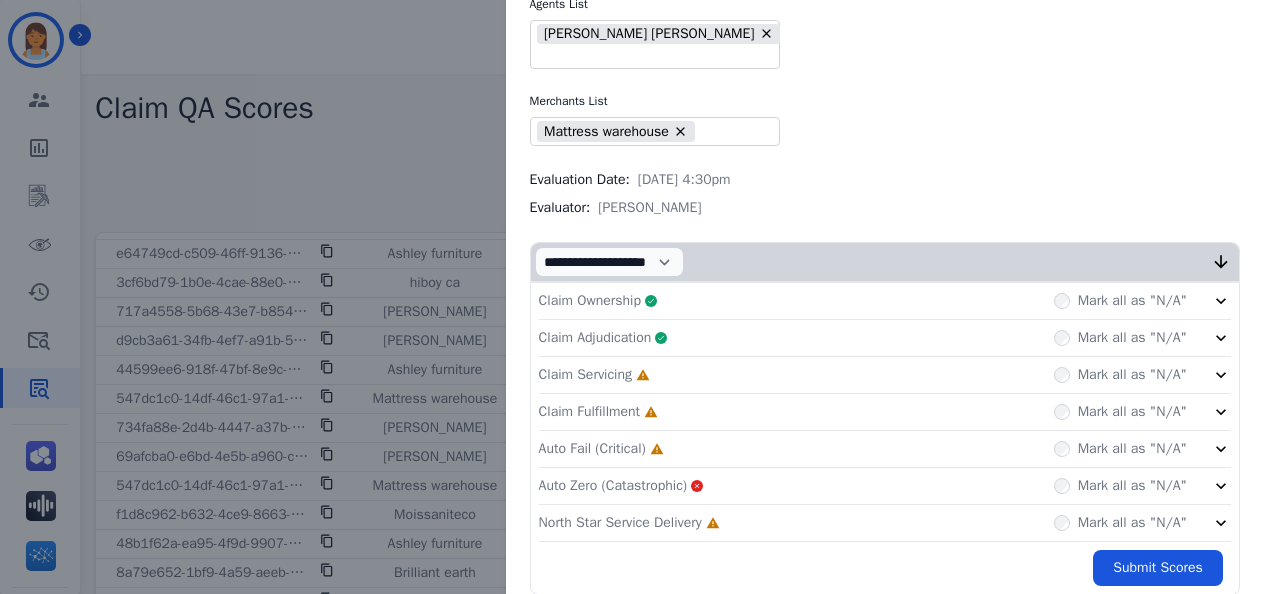 click on "Claim Servicing     Incomplete         Mark all as "N/A"" 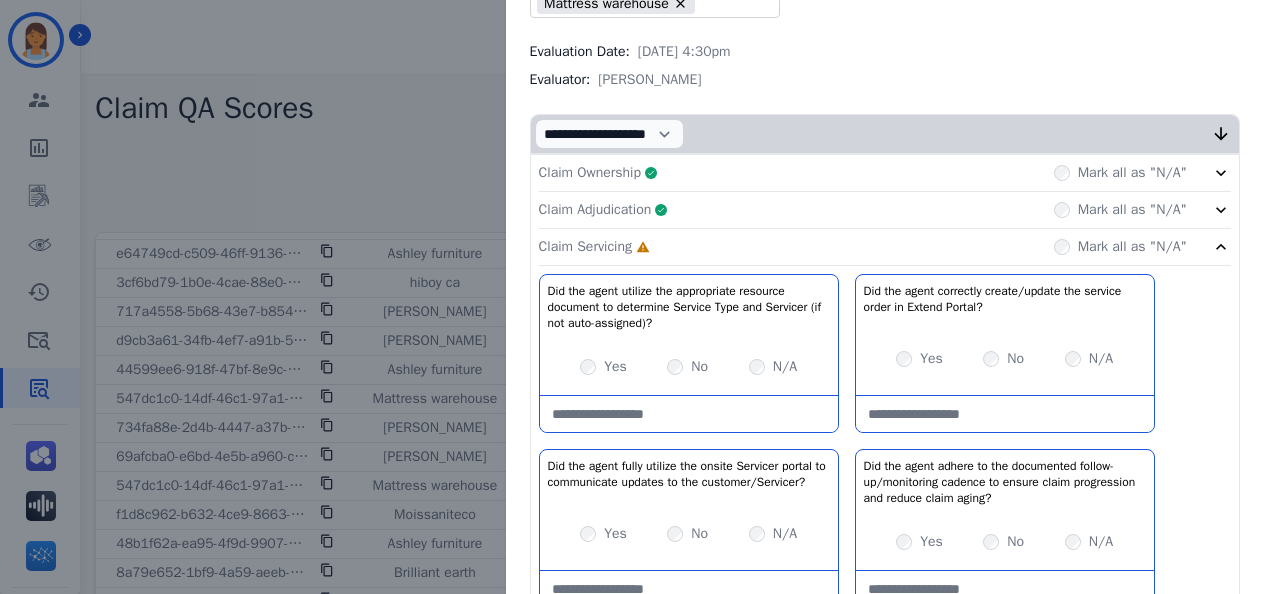 click at bounding box center (689, 414) 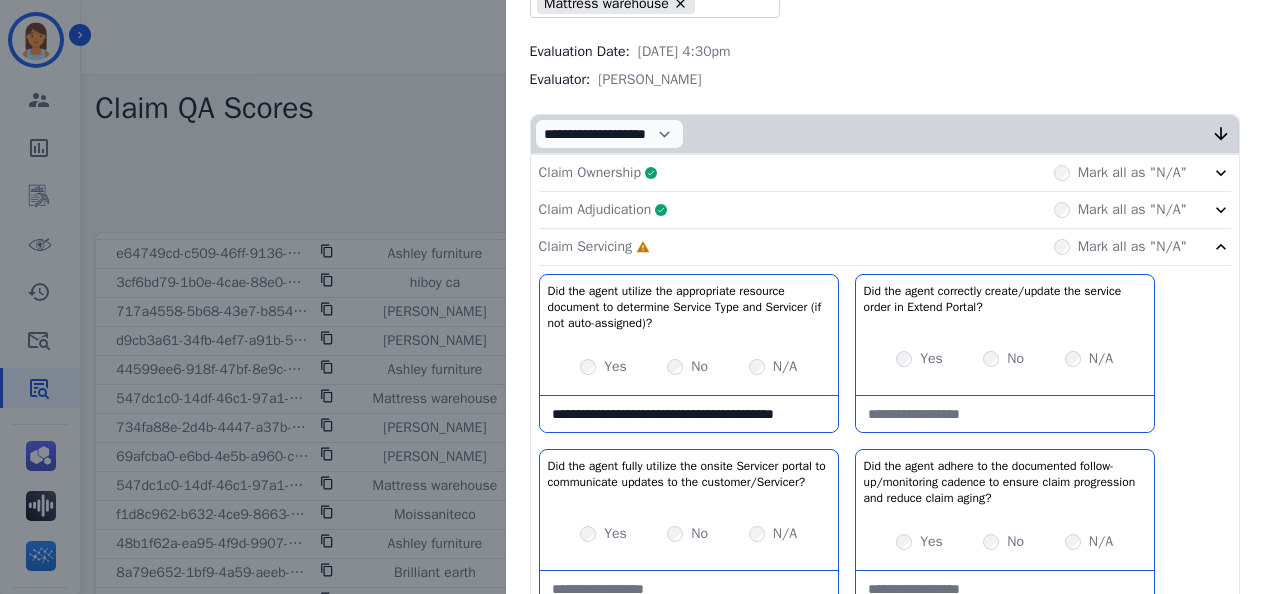 scroll, scrollTop: 11, scrollLeft: 0, axis: vertical 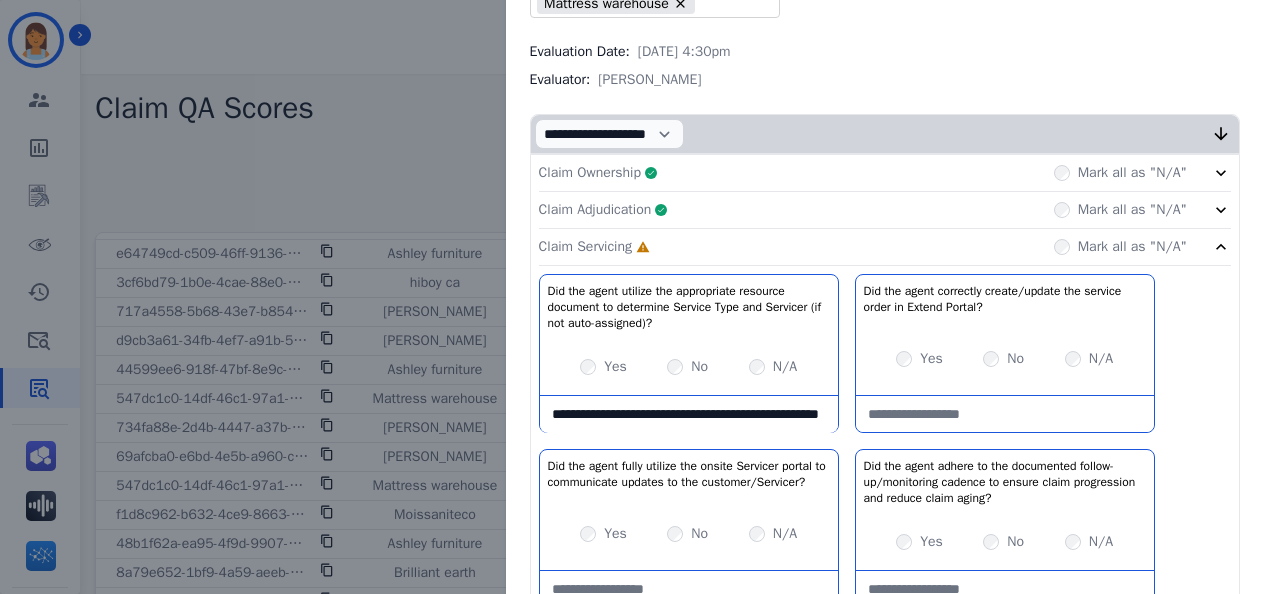 type on "**********" 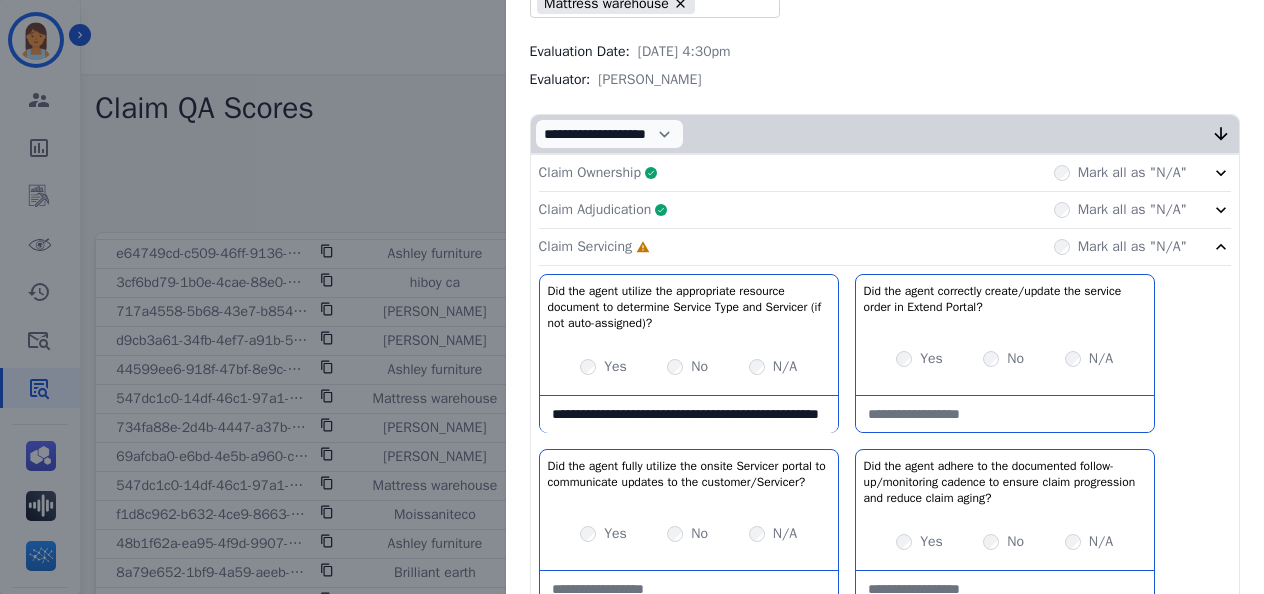 click at bounding box center [1005, 414] 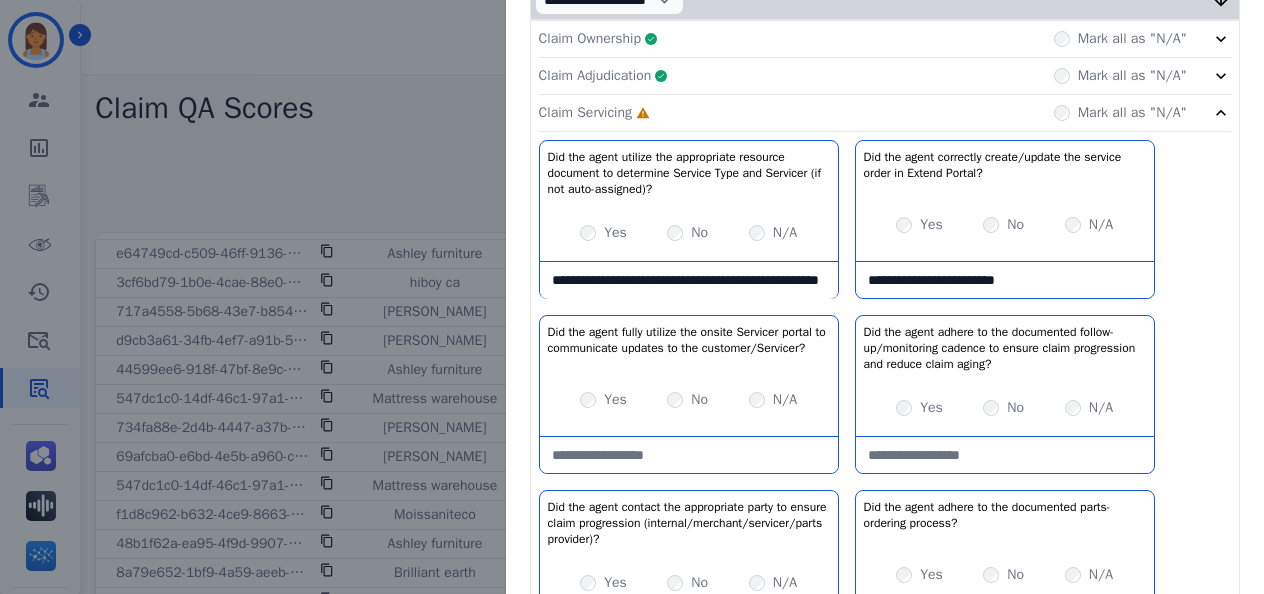 scroll, scrollTop: 388, scrollLeft: 0, axis: vertical 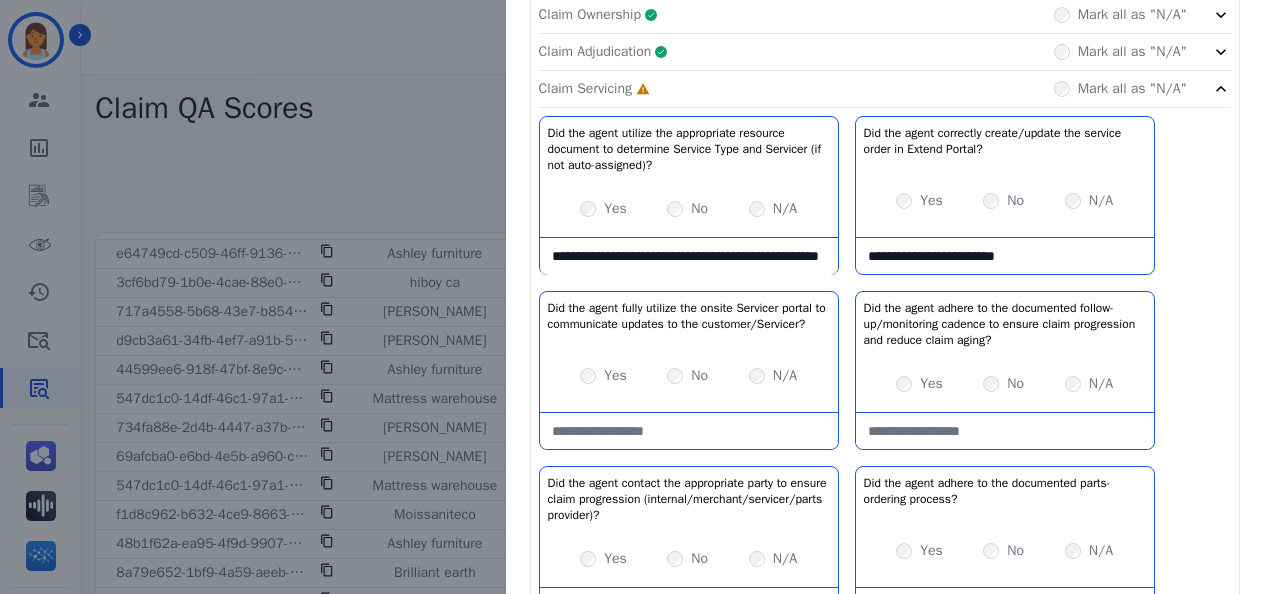 type on "**********" 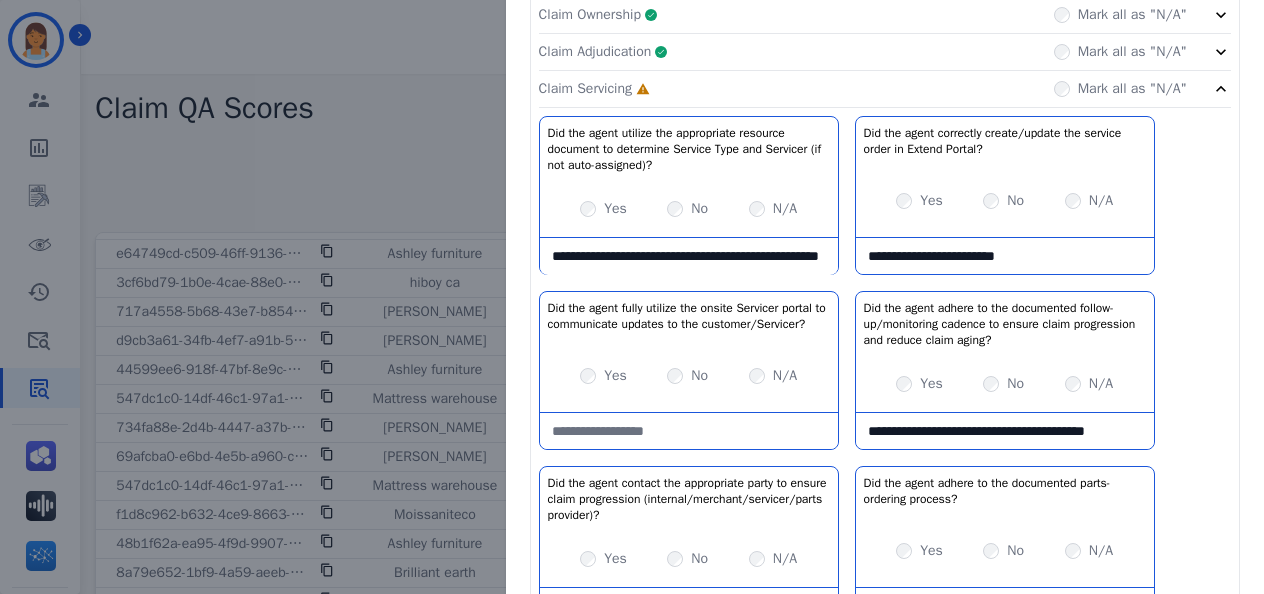 scroll, scrollTop: 11, scrollLeft: 0, axis: vertical 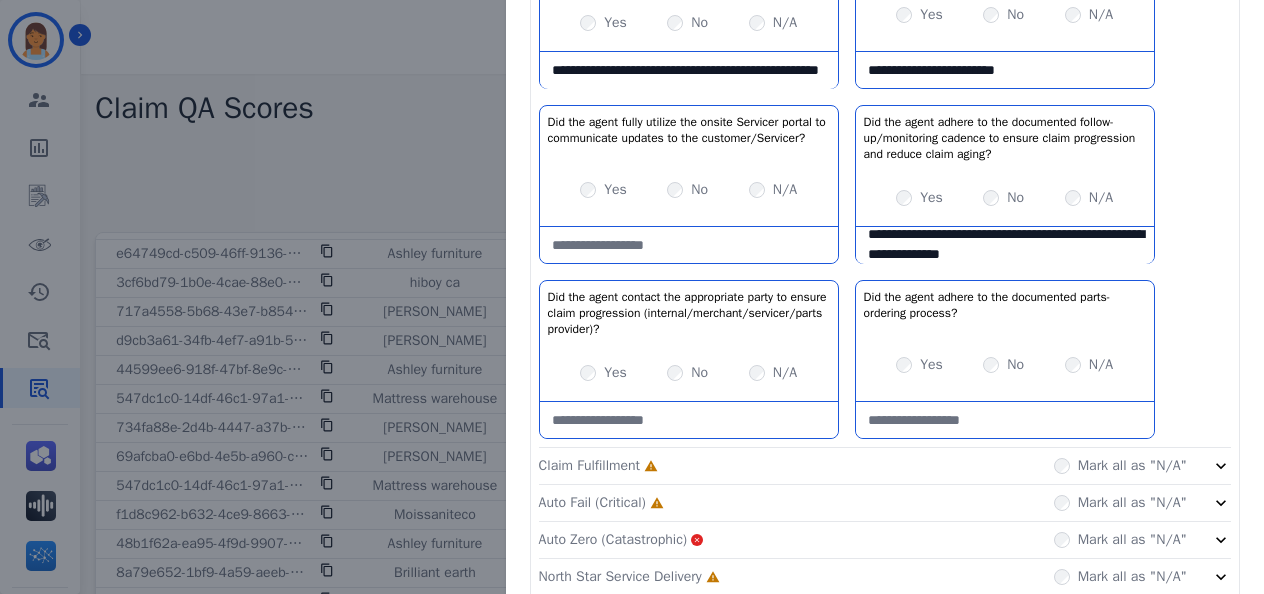type on "**********" 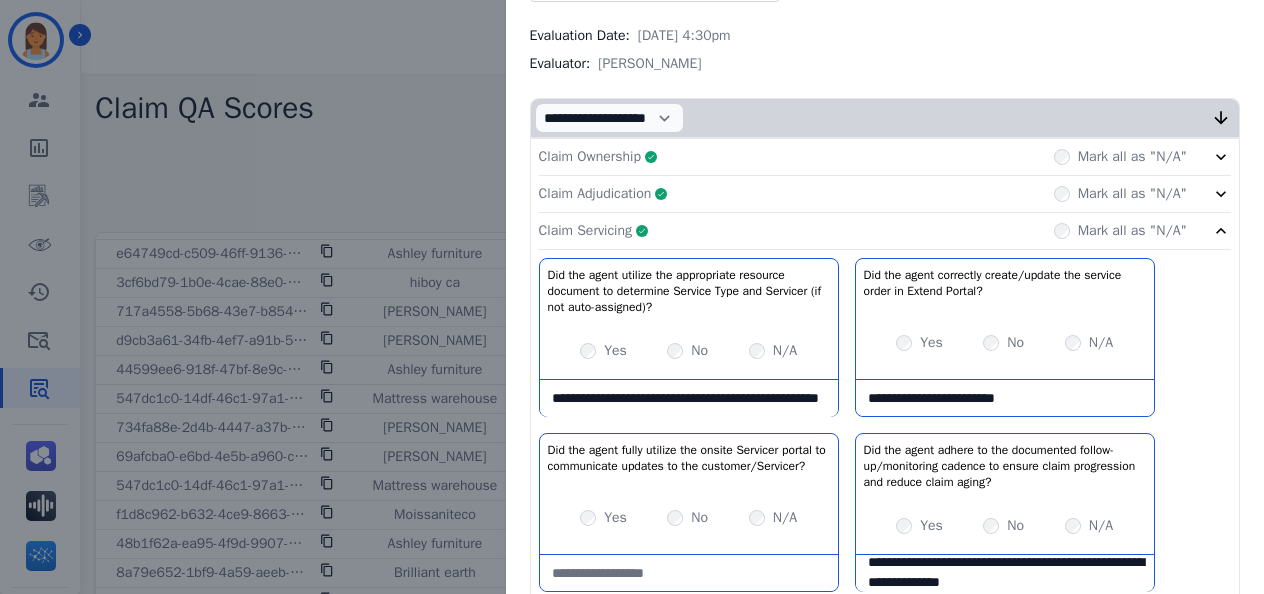 click on "Claim Servicing     Complete         Mark all as "N/A"" 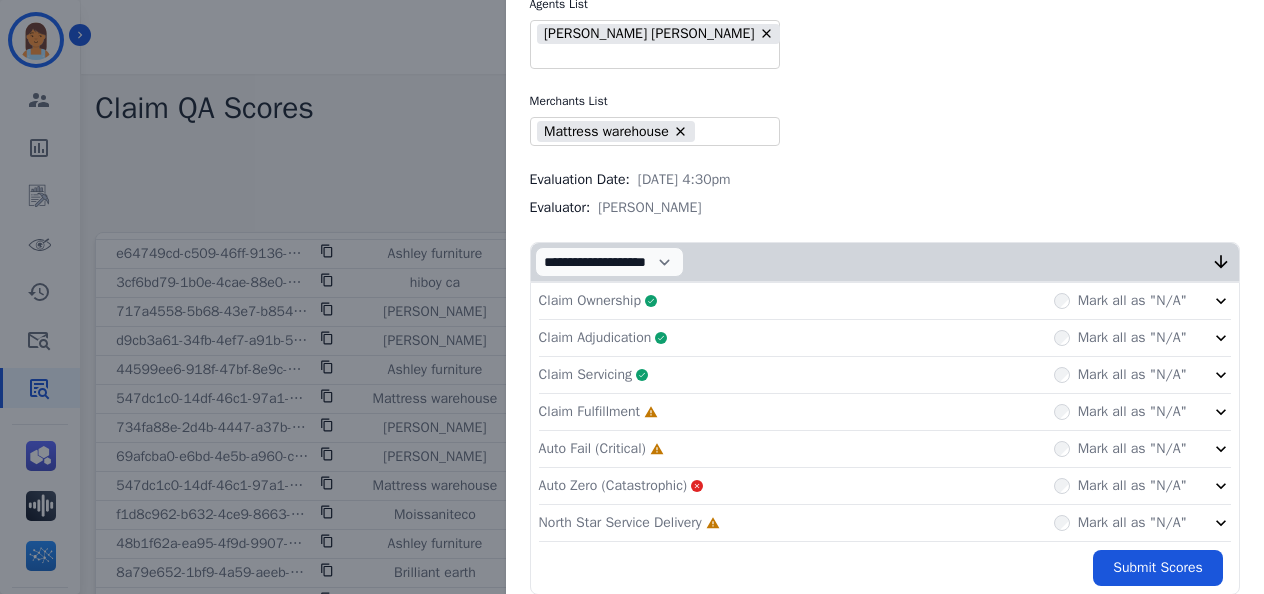 click on "Claim Fulfillment     Incomplete         Mark all as "N/A"" 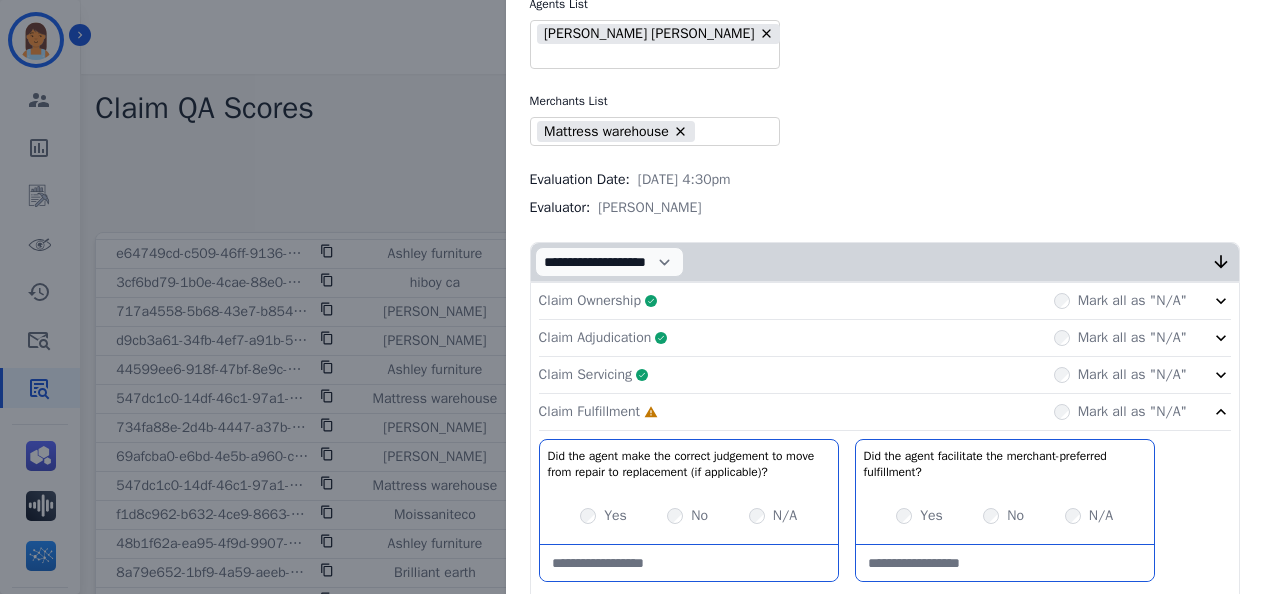 scroll, scrollTop: 246, scrollLeft: 0, axis: vertical 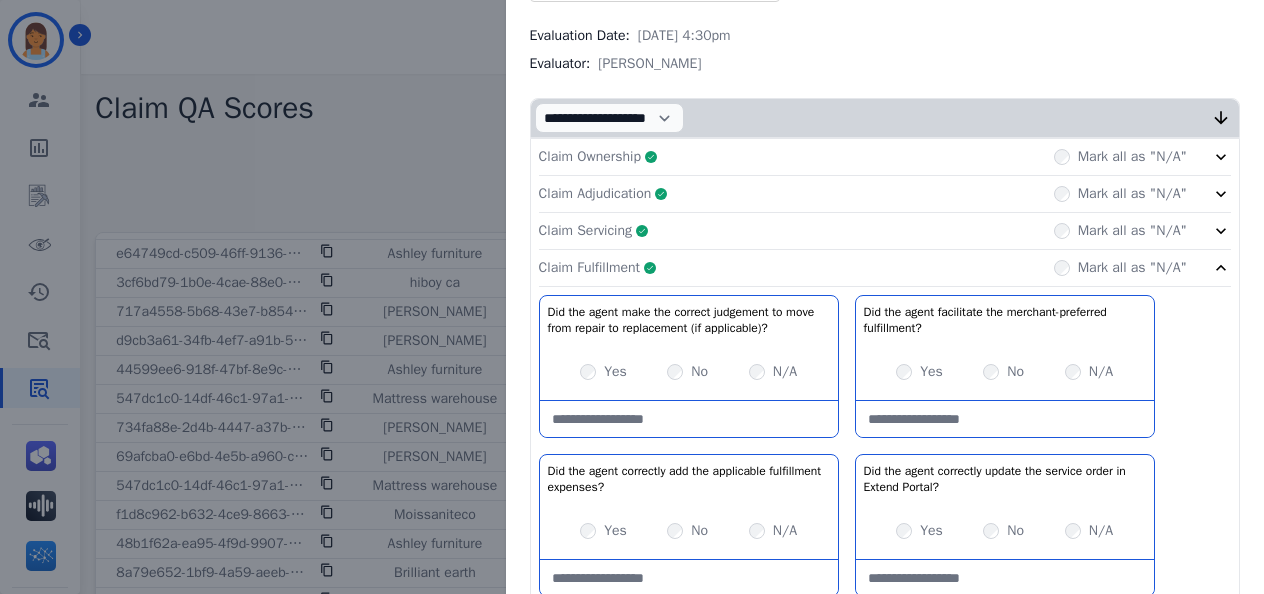 click on "Claim Servicing     Complete         Mark all as "N/A"" 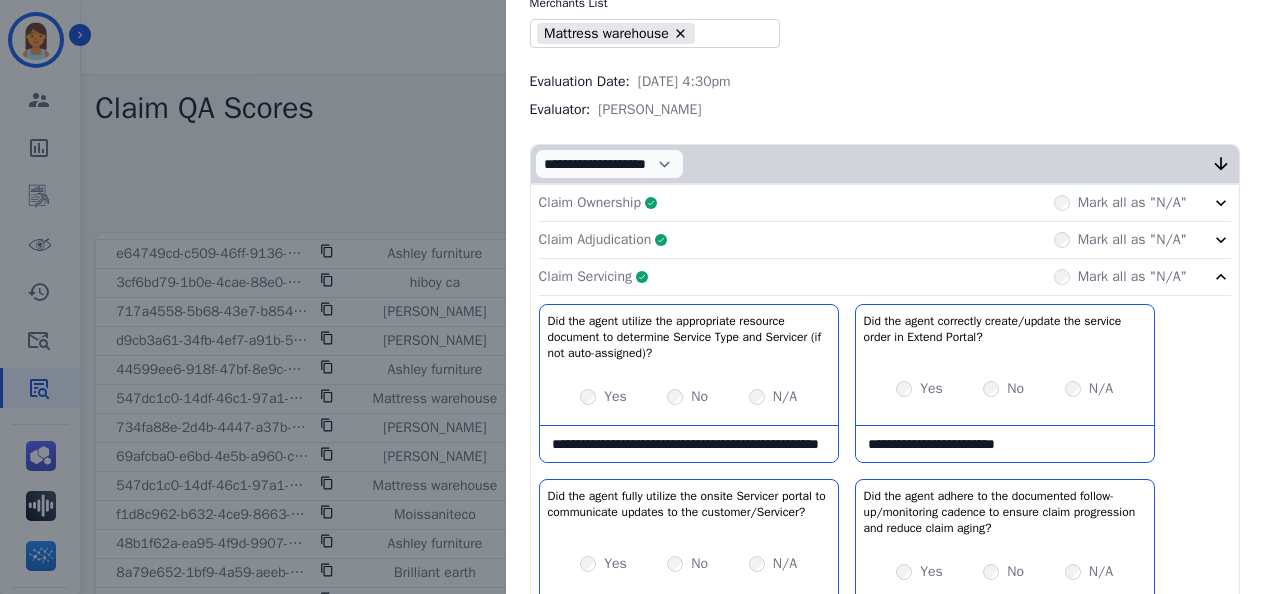 scroll, scrollTop: 196, scrollLeft: 0, axis: vertical 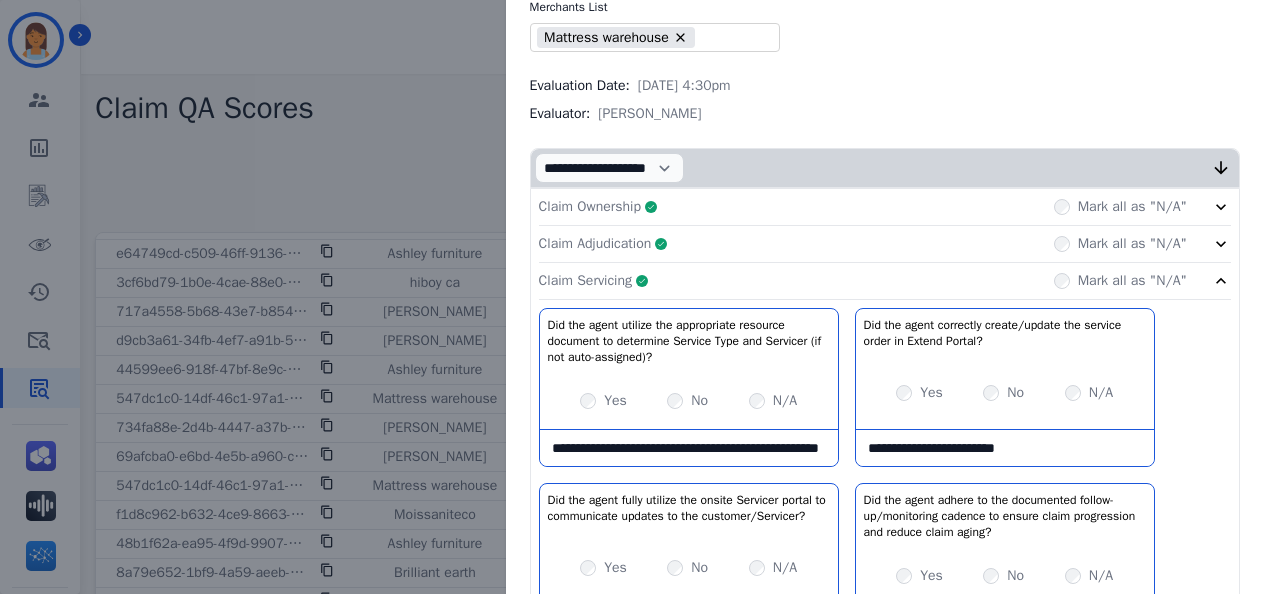 click on "Claim Servicing     Complete         Mark all as "N/A"" 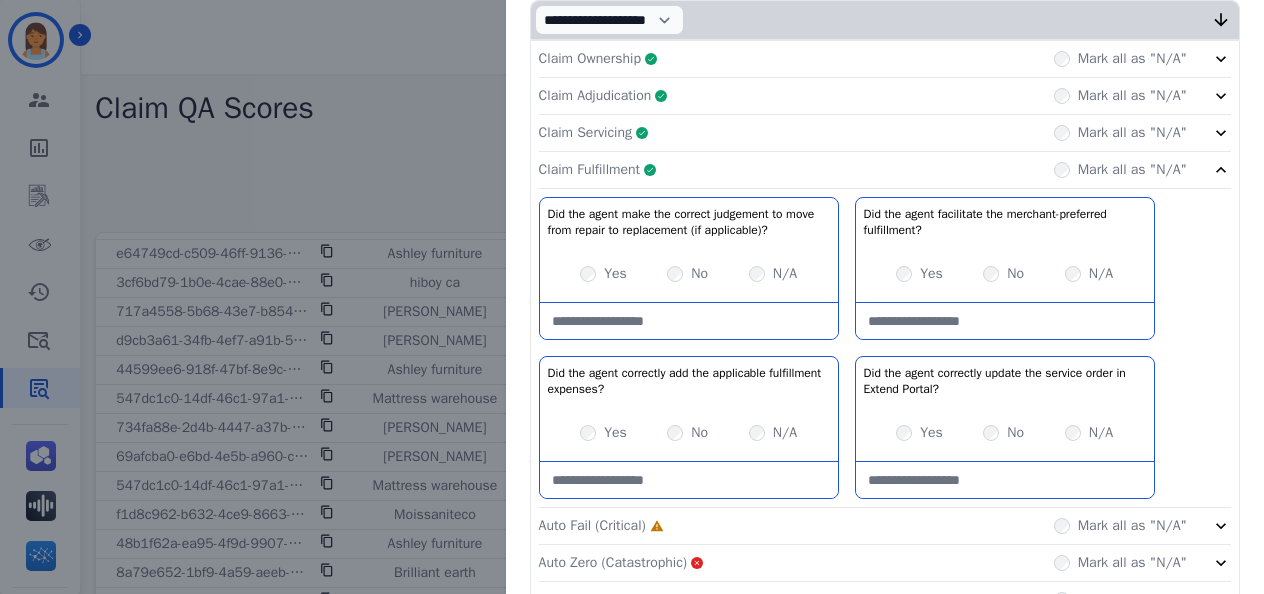 scroll, scrollTop: 420, scrollLeft: 0, axis: vertical 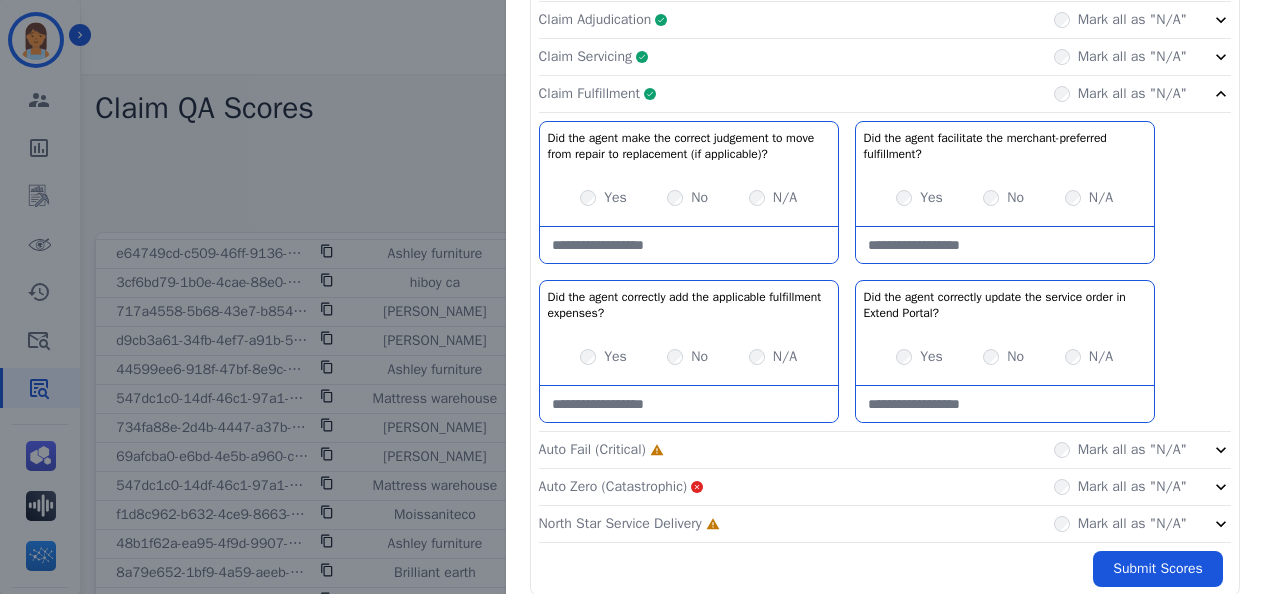 click on "Claim Fulfillment     Complete         Mark all as "N/A"" 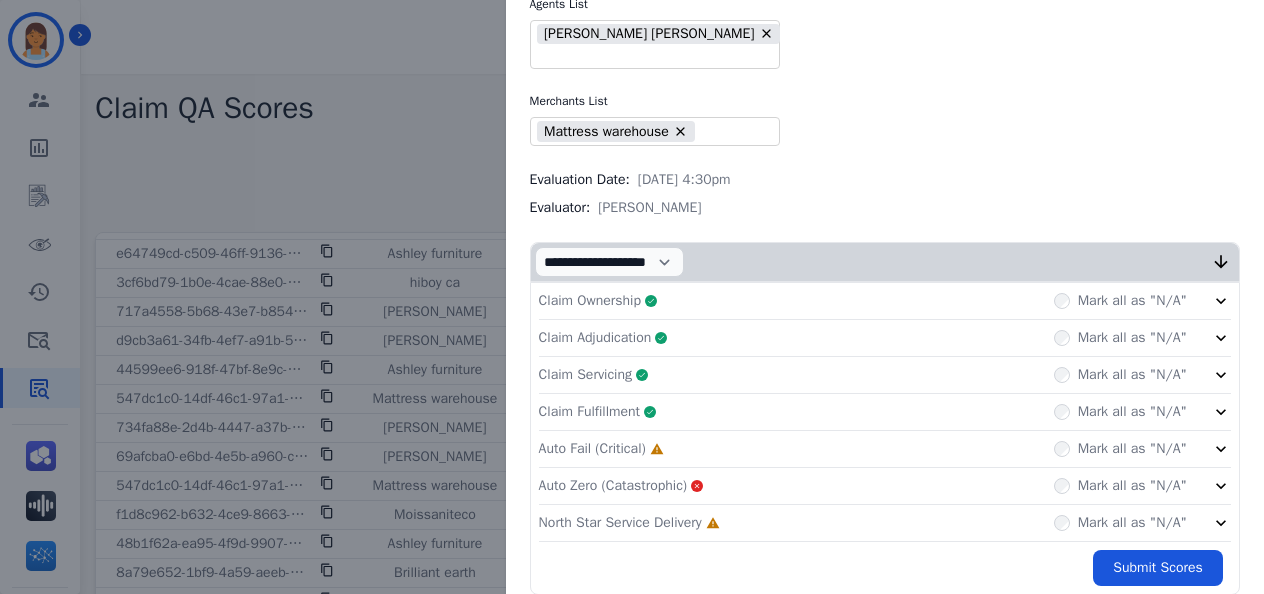 click on "Auto Fail (Critical)     Incomplete         Mark all as "N/A"" 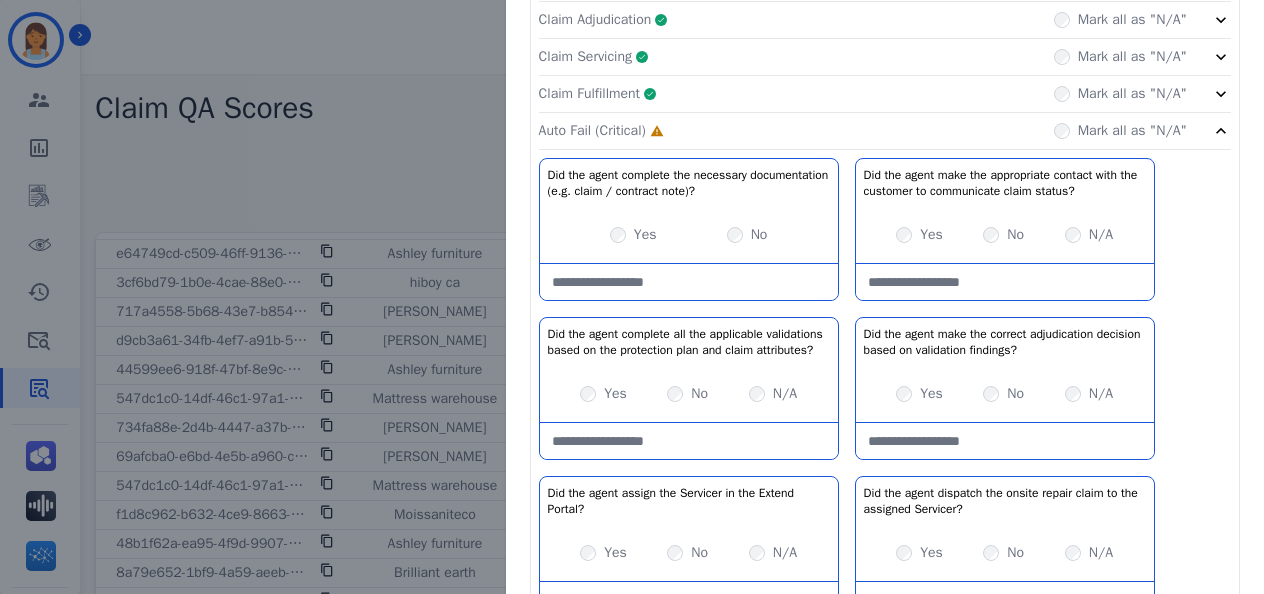 click at bounding box center (689, 282) 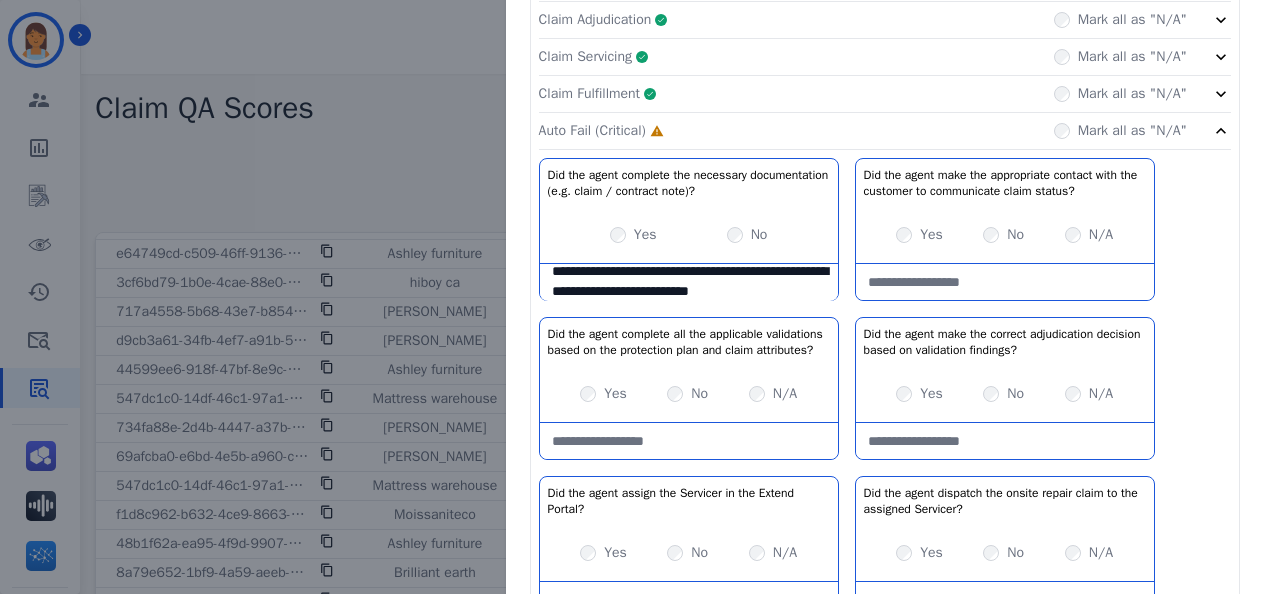 scroll, scrollTop: 31, scrollLeft: 0, axis: vertical 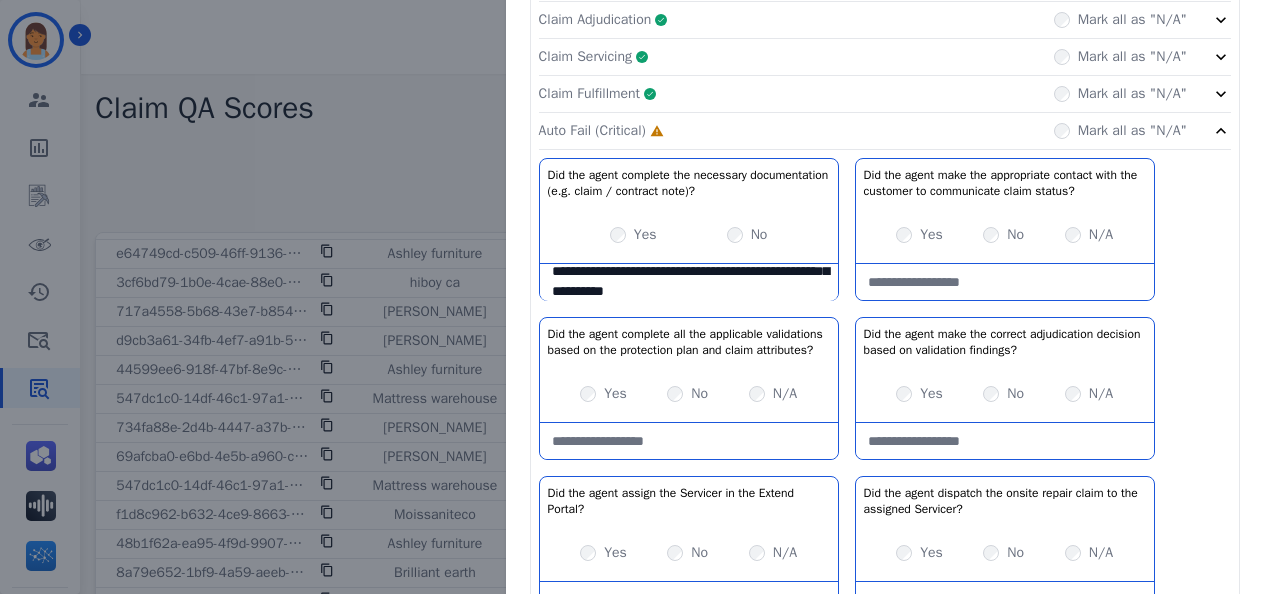 type on "**********" 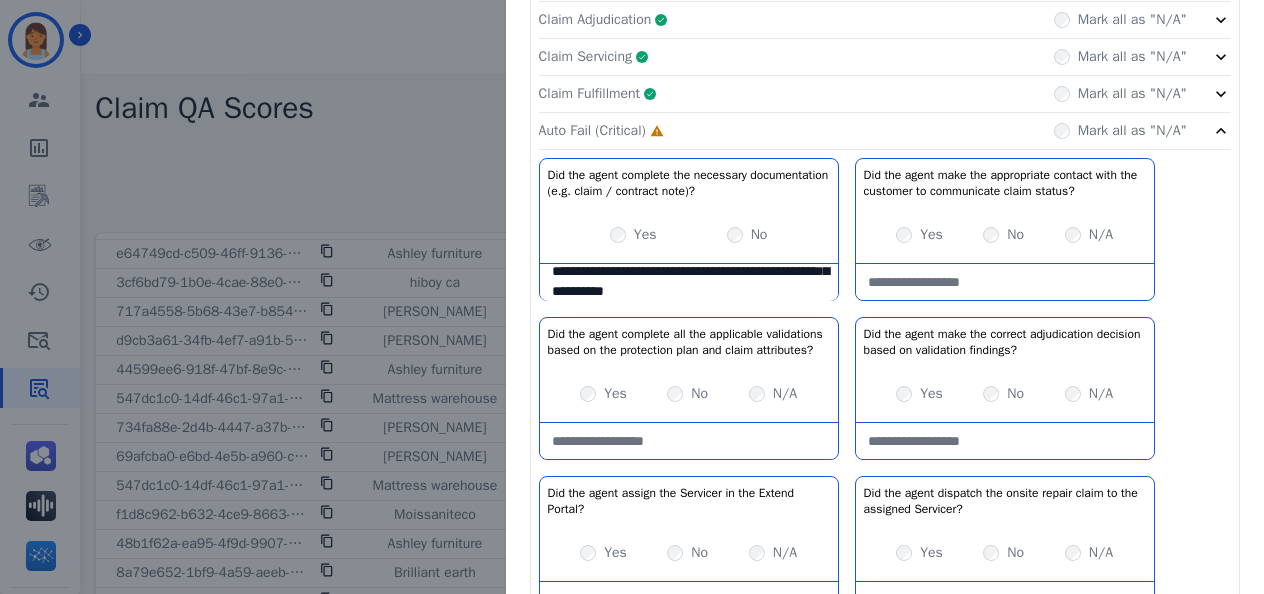 click at bounding box center [1005, 282] 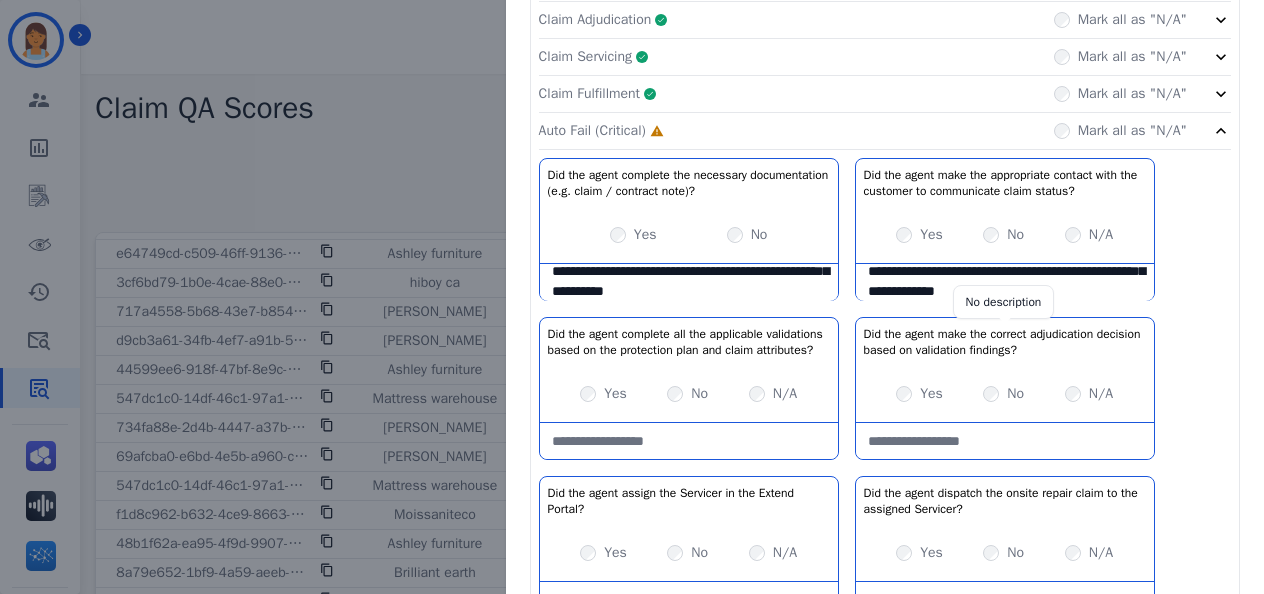 scroll, scrollTop: 51, scrollLeft: 0, axis: vertical 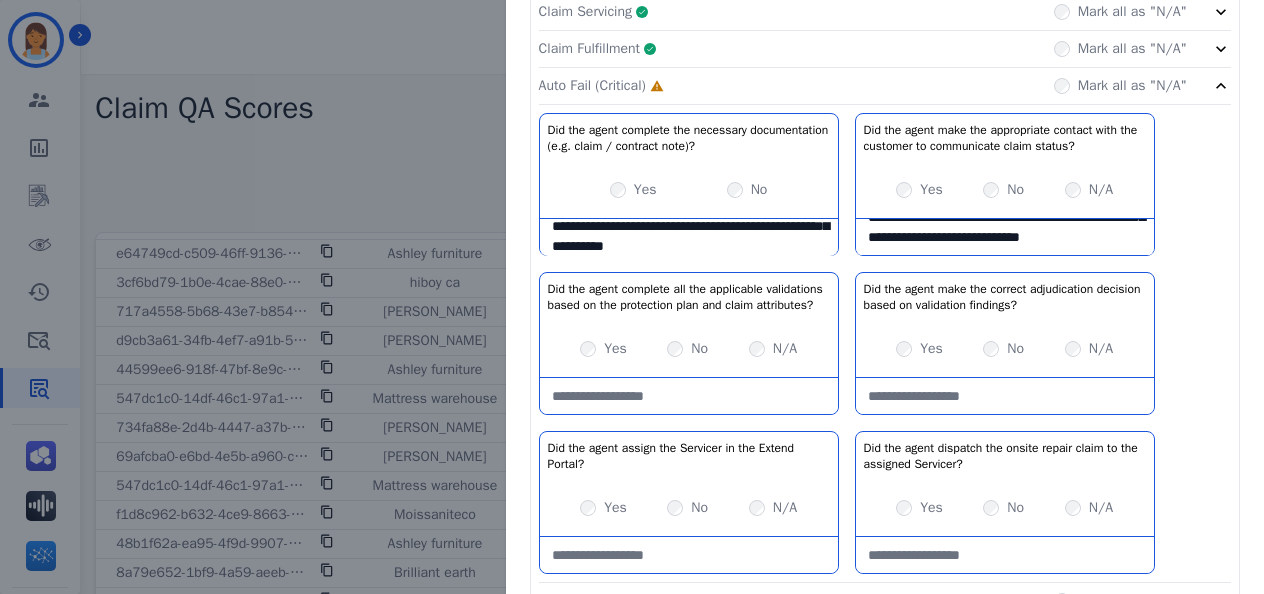 type on "**********" 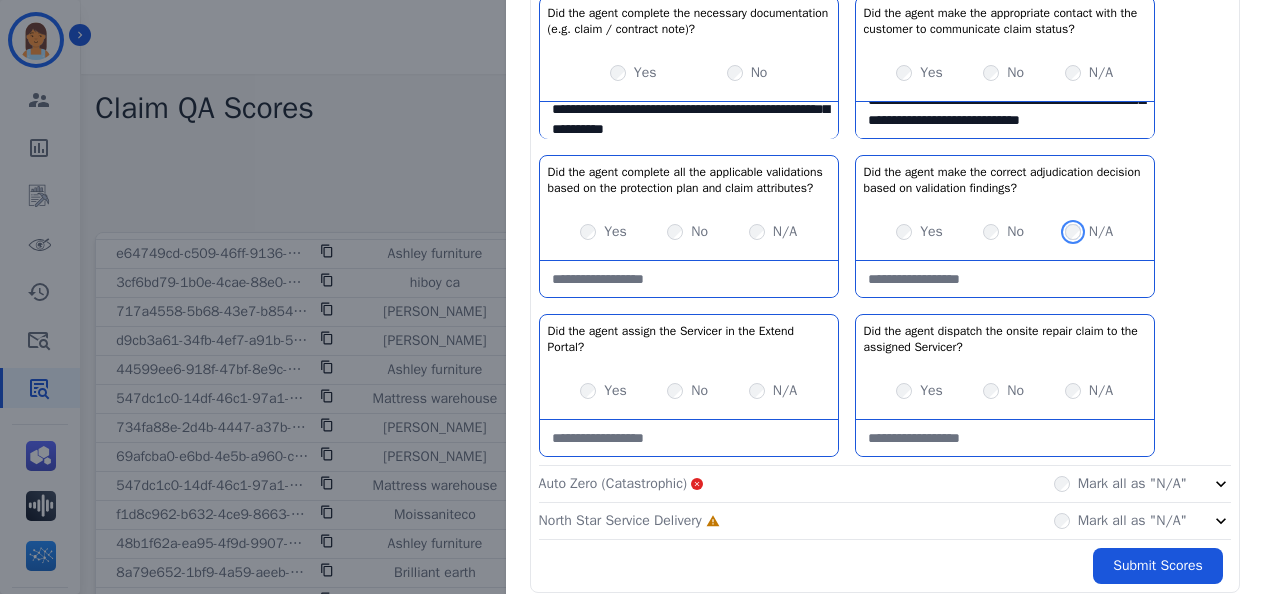 scroll, scrollTop: 594, scrollLeft: 0, axis: vertical 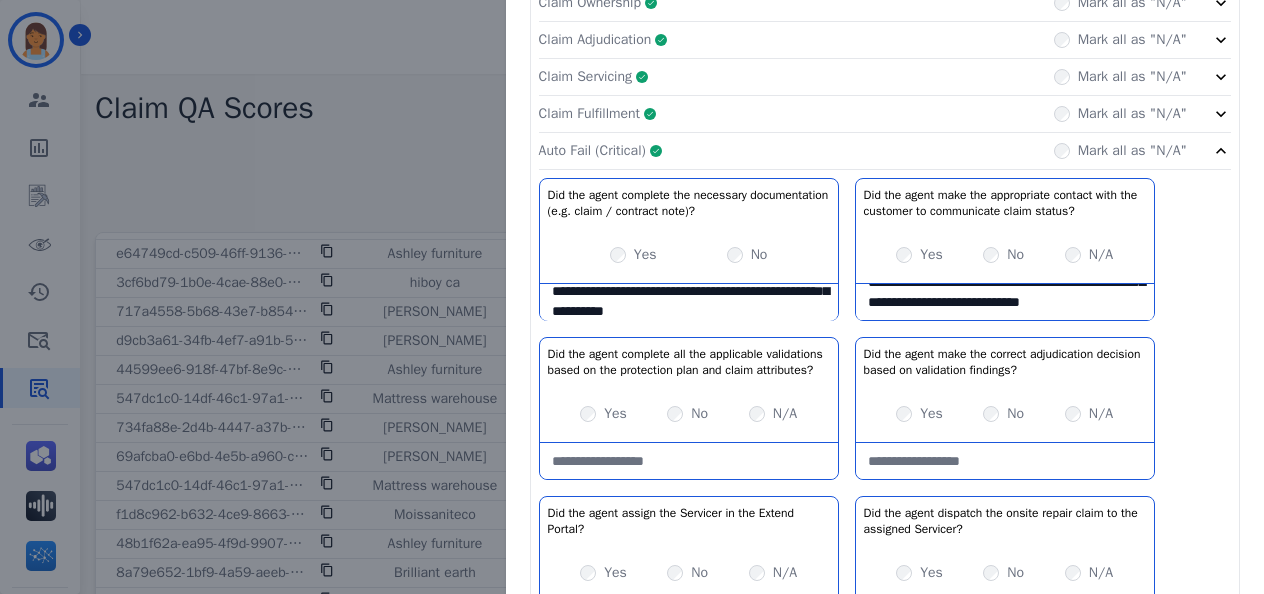 click on "Auto Fail (Critical)     Complete         Mark all as "N/A"" 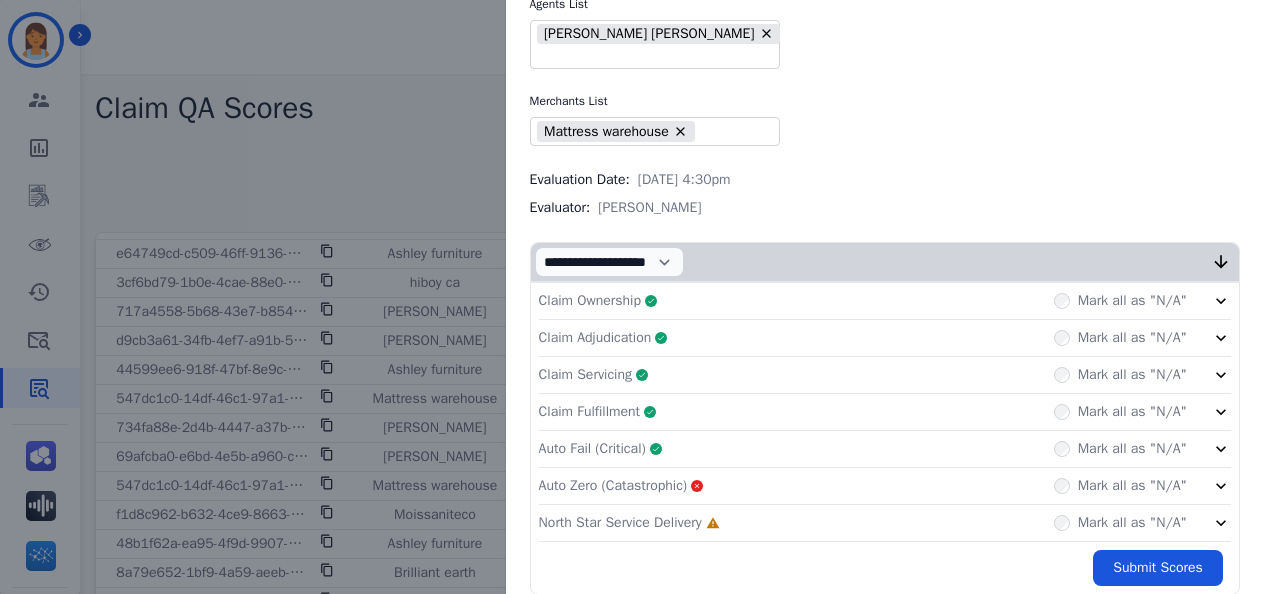 click on "Auto Zero (Catastrophic)       Mark all as "N/A"" 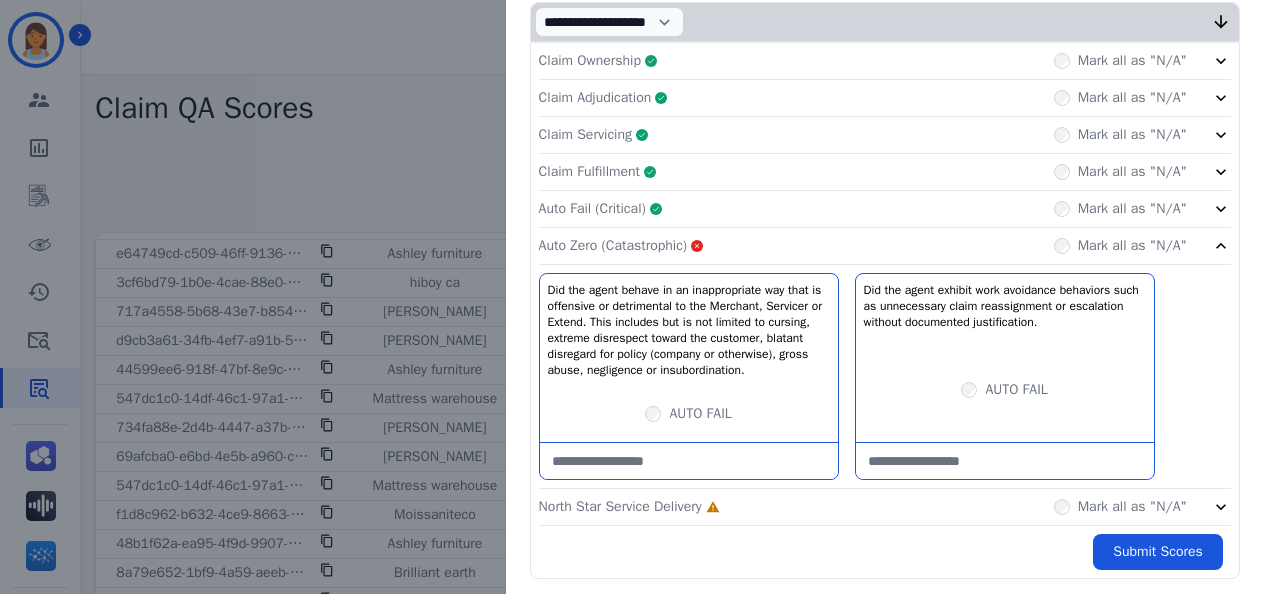 click at bounding box center (1005, 461) 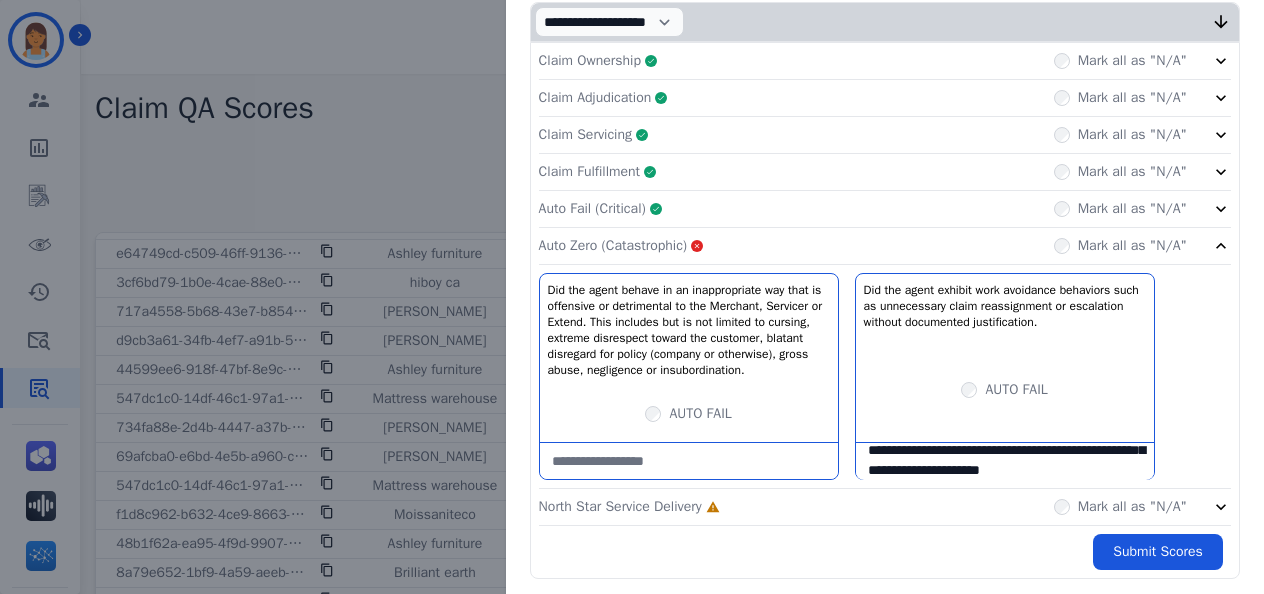scroll, scrollTop: 51, scrollLeft: 0, axis: vertical 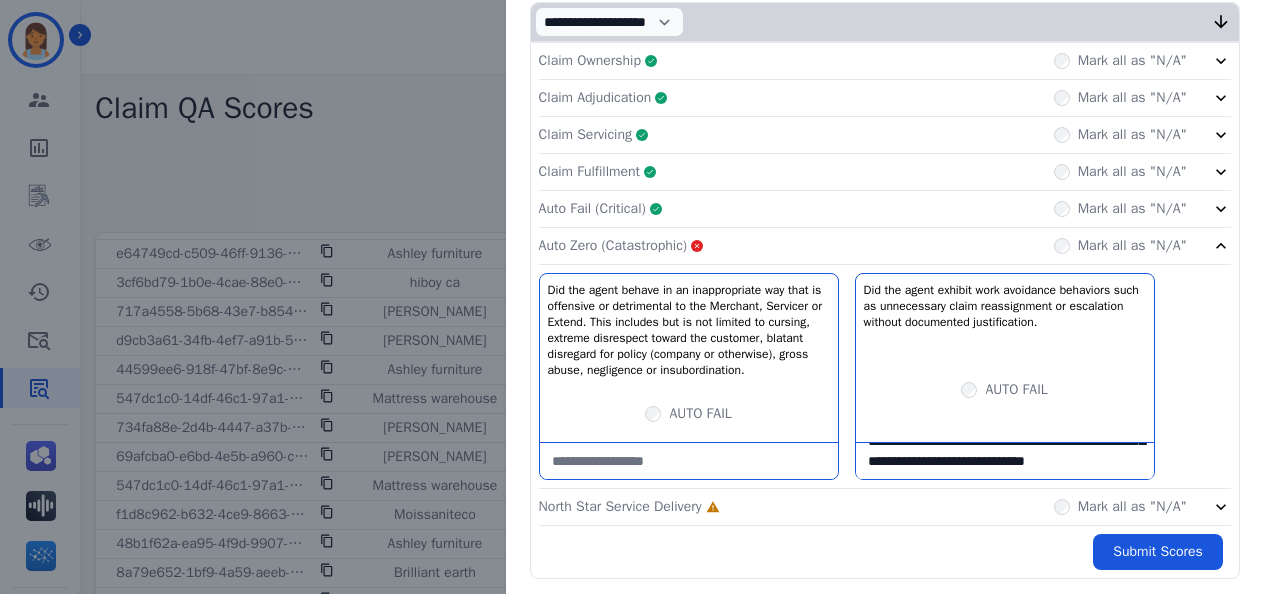click on "**********" at bounding box center [1005, 461] 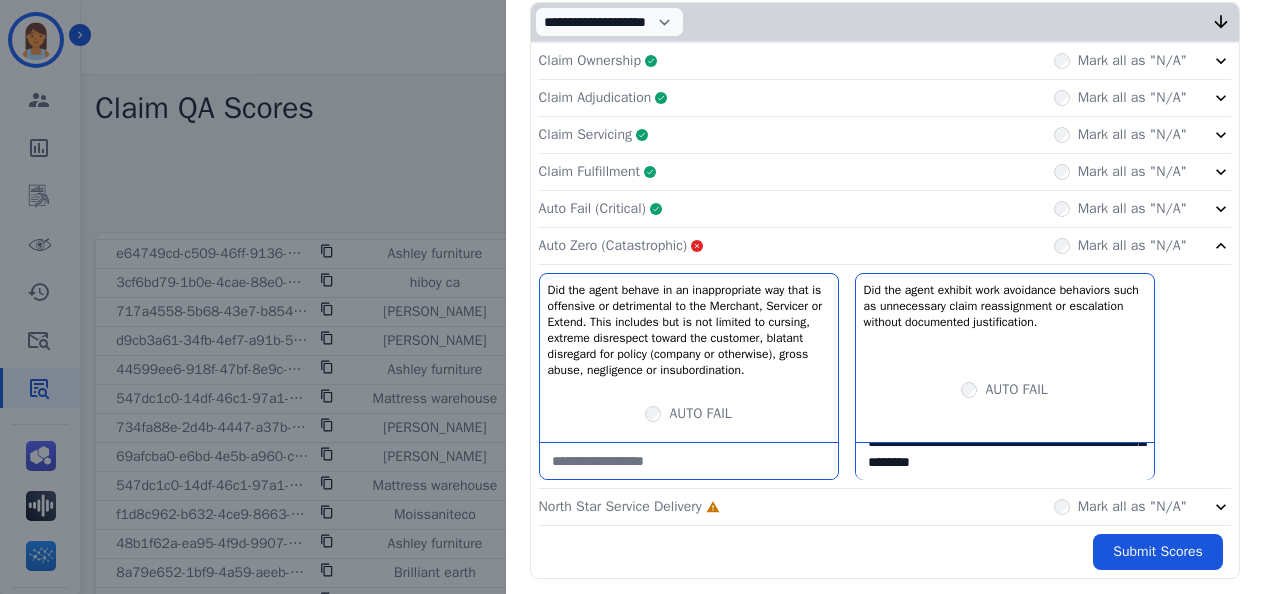 scroll, scrollTop: 71, scrollLeft: 0, axis: vertical 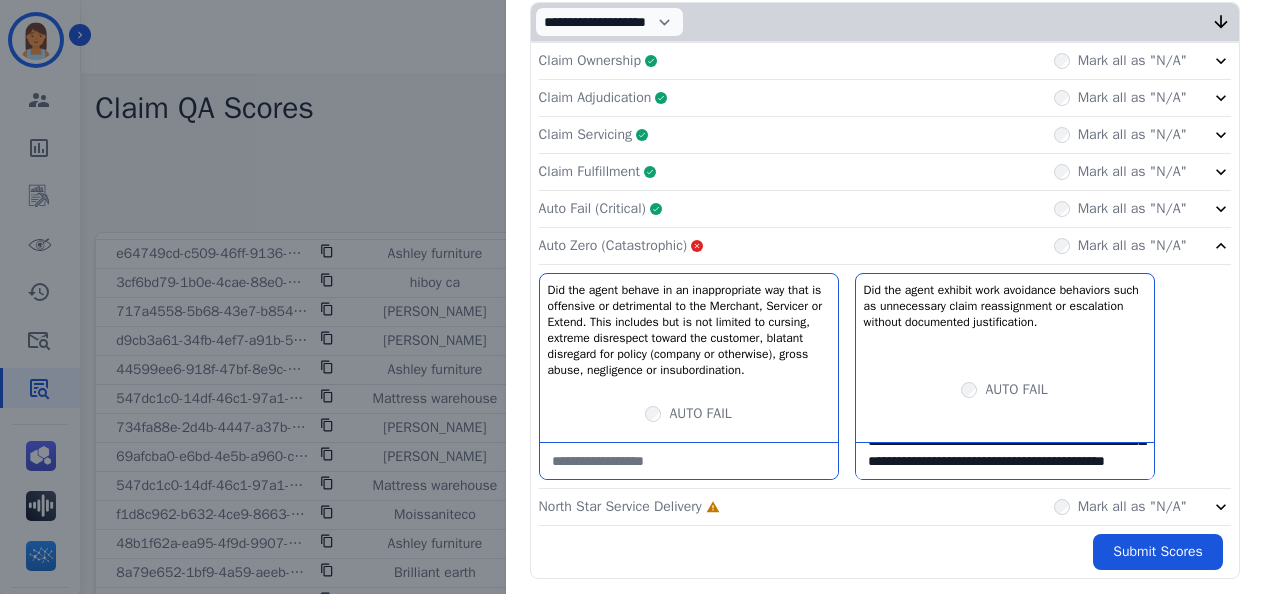 type on "**********" 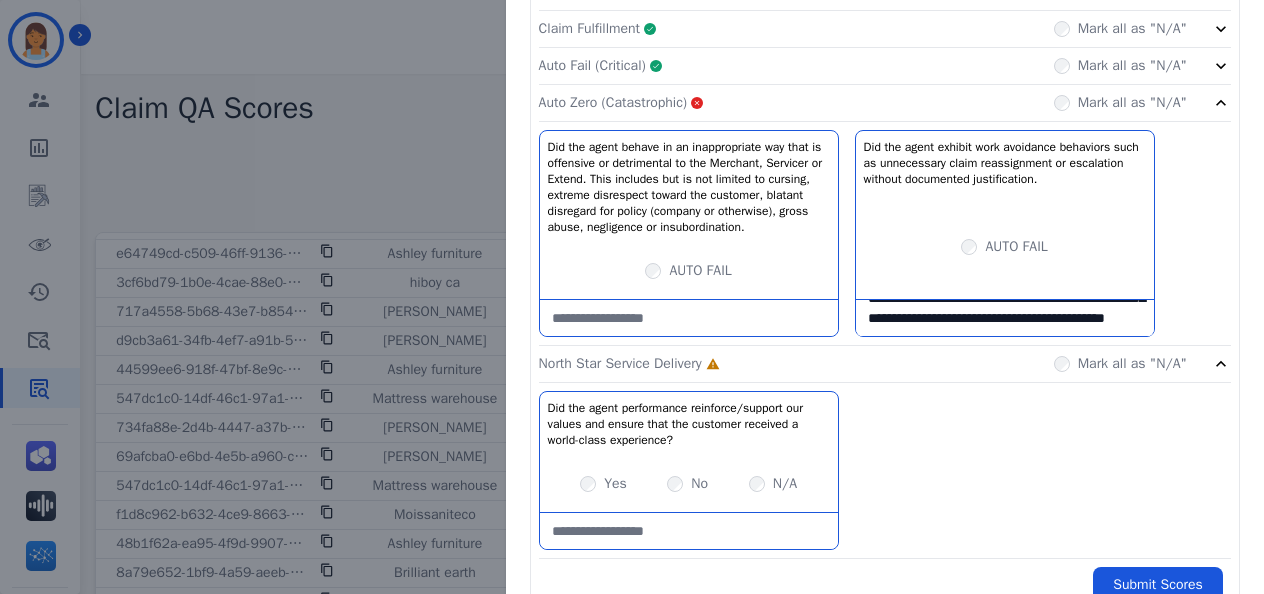 scroll, scrollTop: 516, scrollLeft: 0, axis: vertical 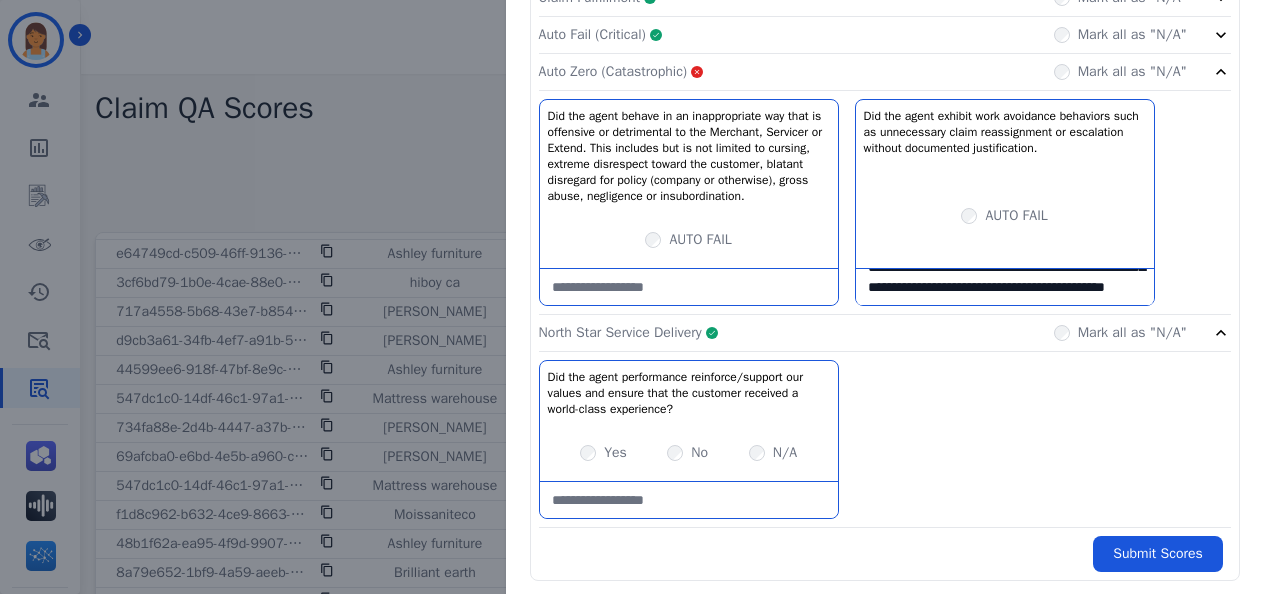 click at bounding box center (689, 500) 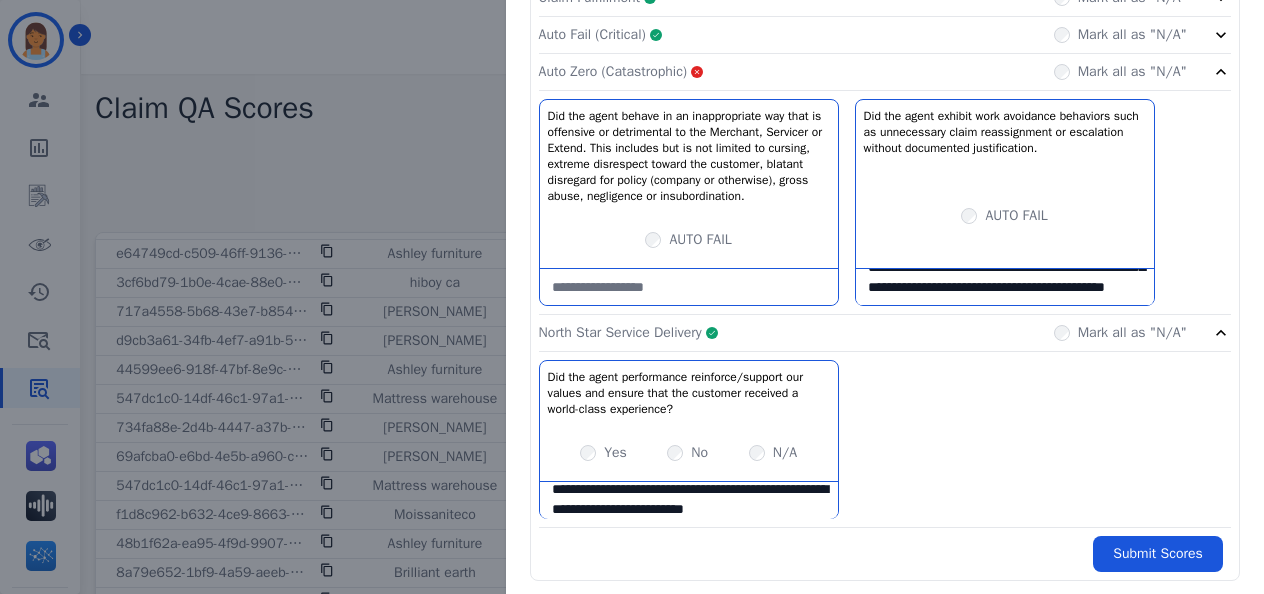 scroll, scrollTop: 31, scrollLeft: 0, axis: vertical 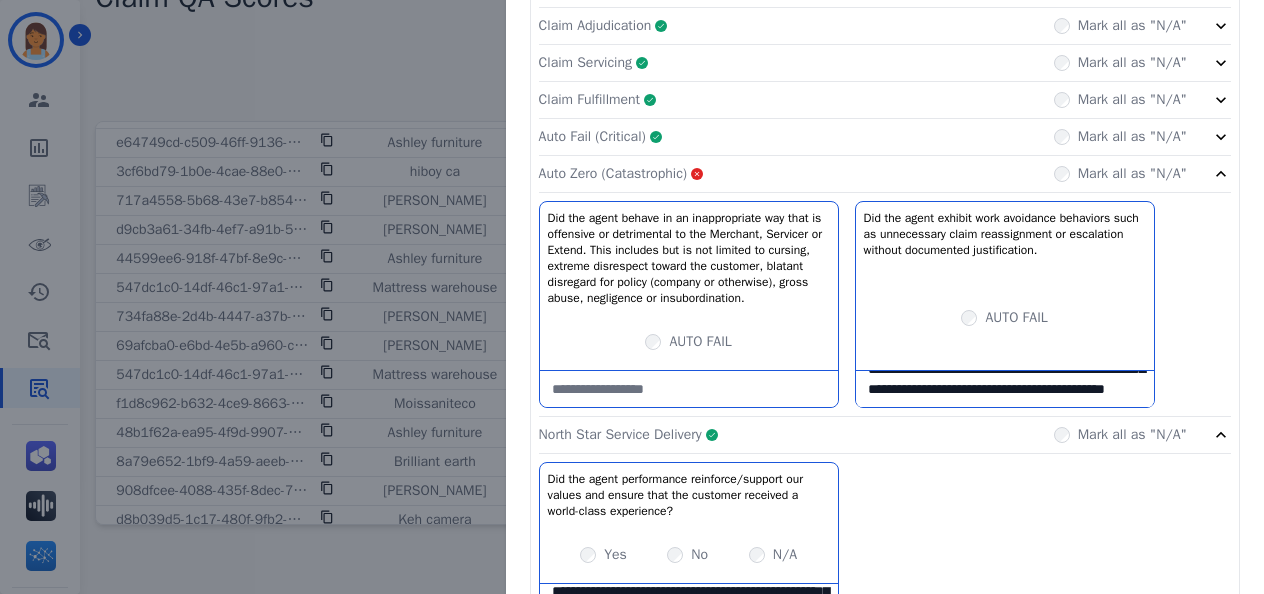 type on "**********" 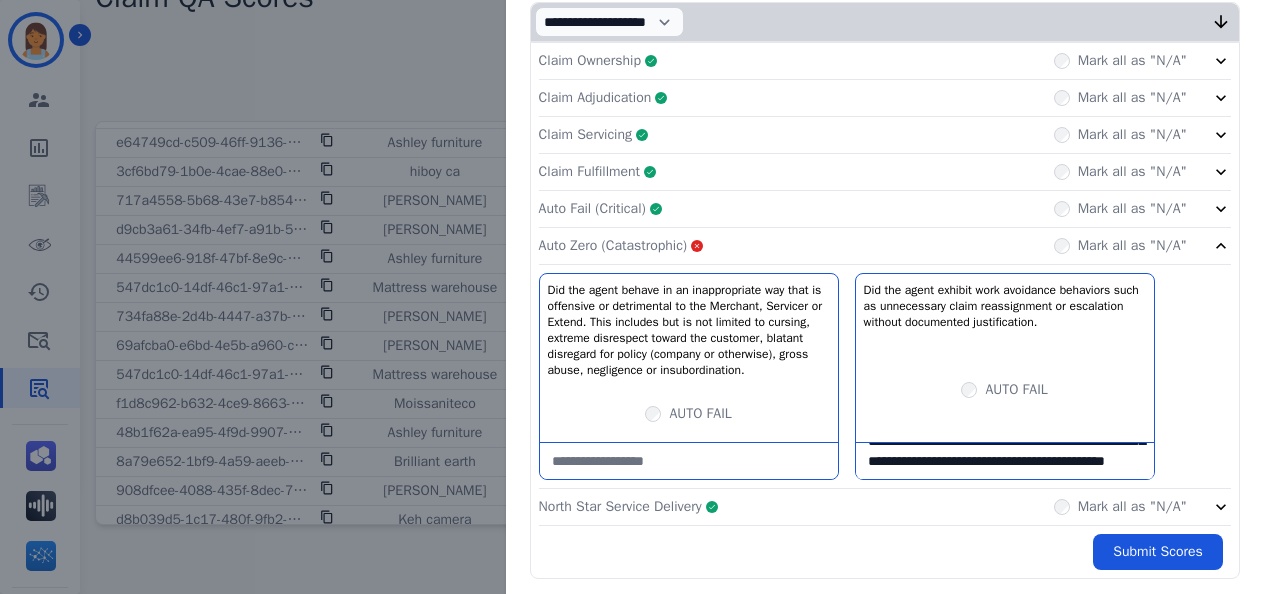 click on "Auto Zero (Catastrophic)       Mark all as "N/A"" 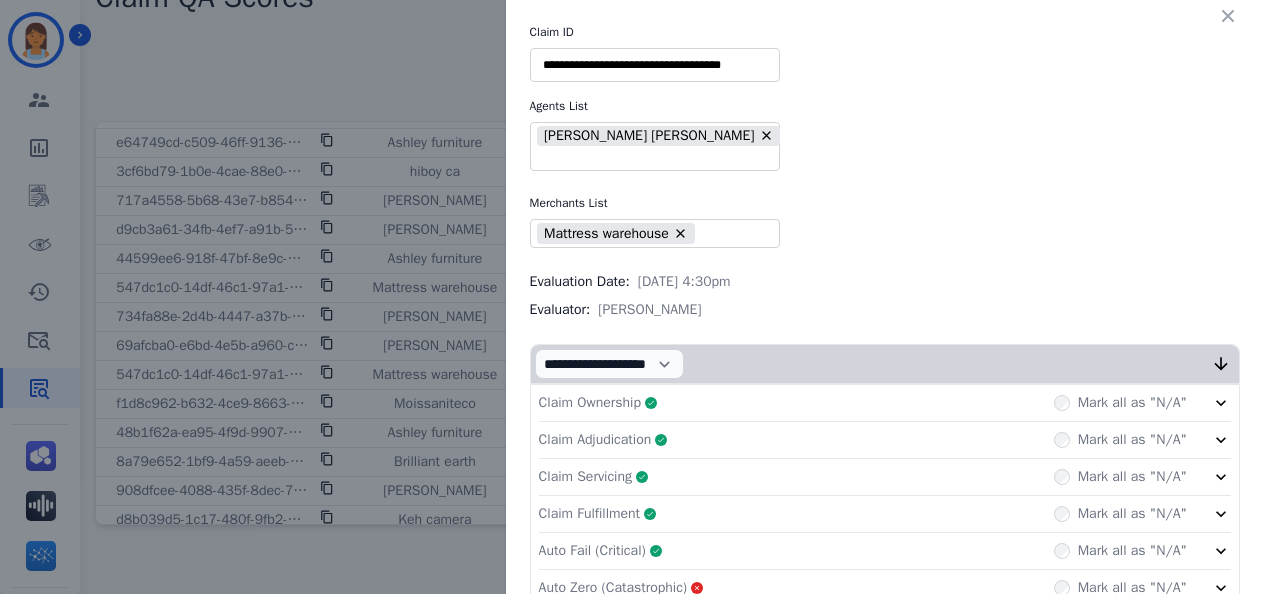scroll, scrollTop: 102, scrollLeft: 0, axis: vertical 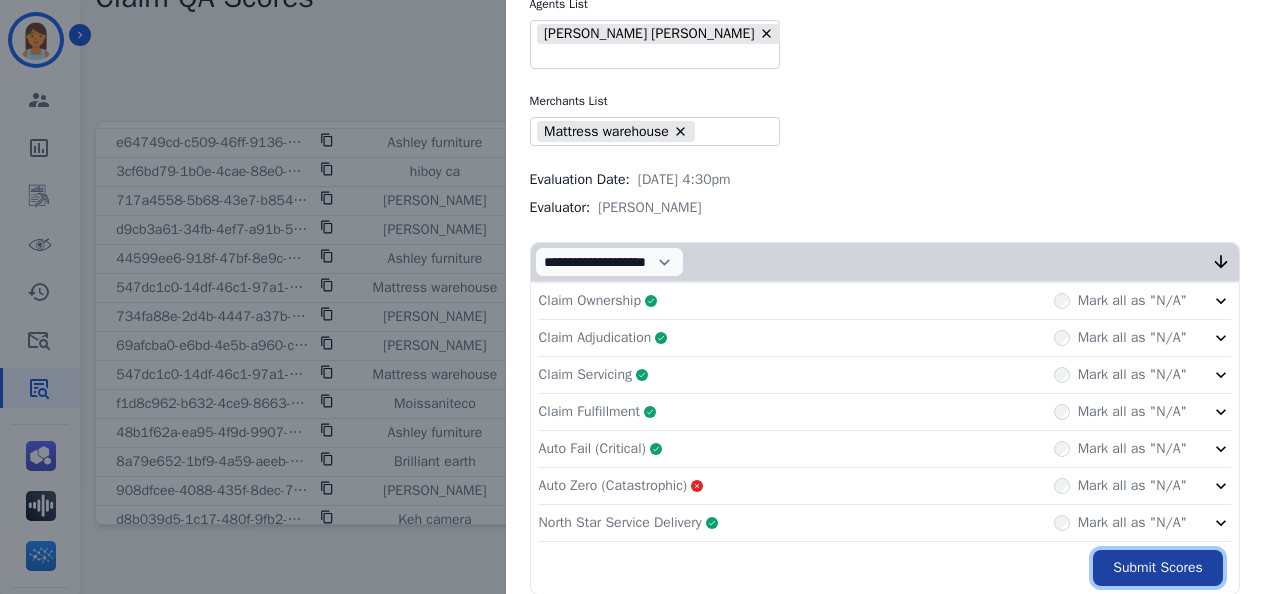 click on "Submit Scores" at bounding box center [1158, 568] 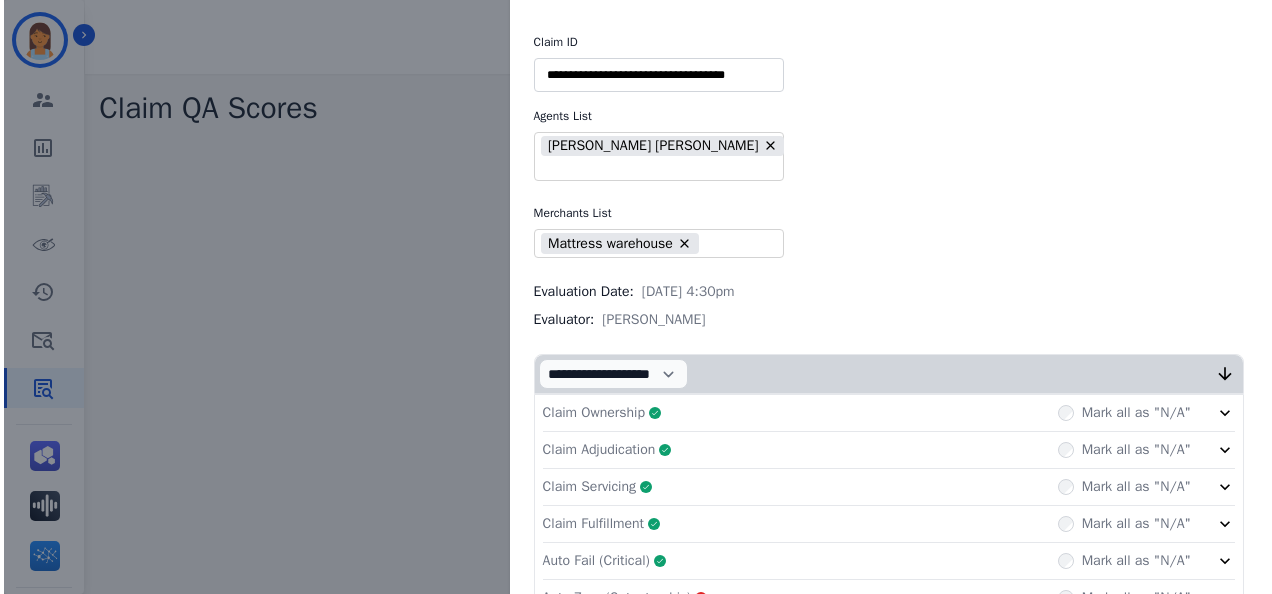 scroll, scrollTop: 0, scrollLeft: 0, axis: both 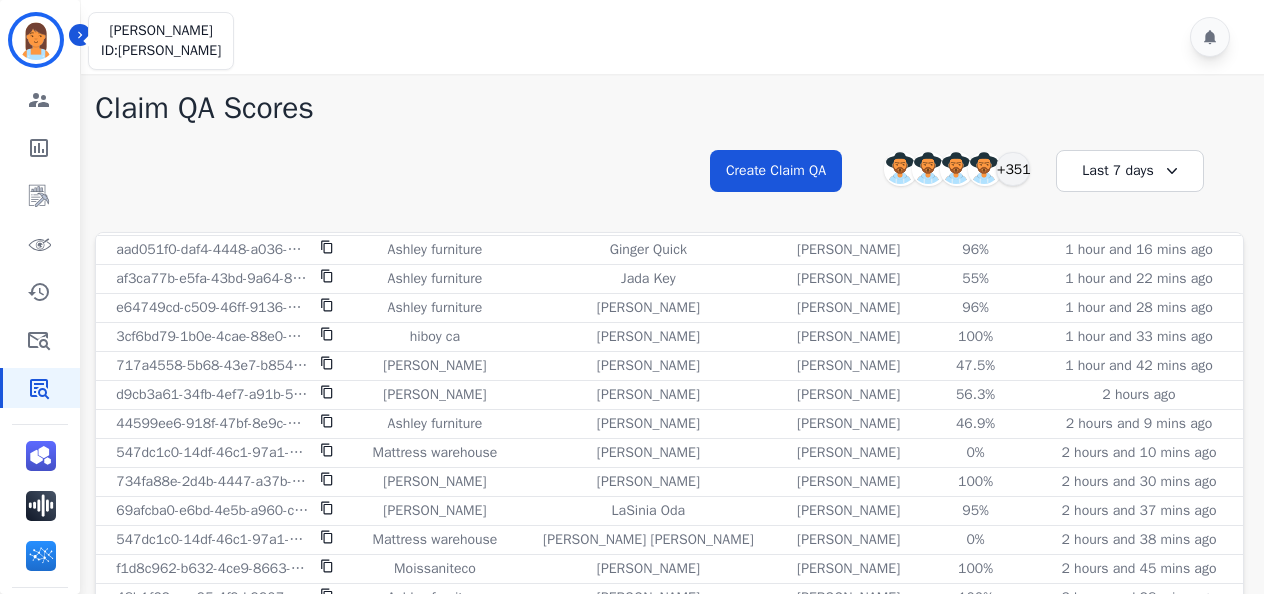 click at bounding box center [36, 40] 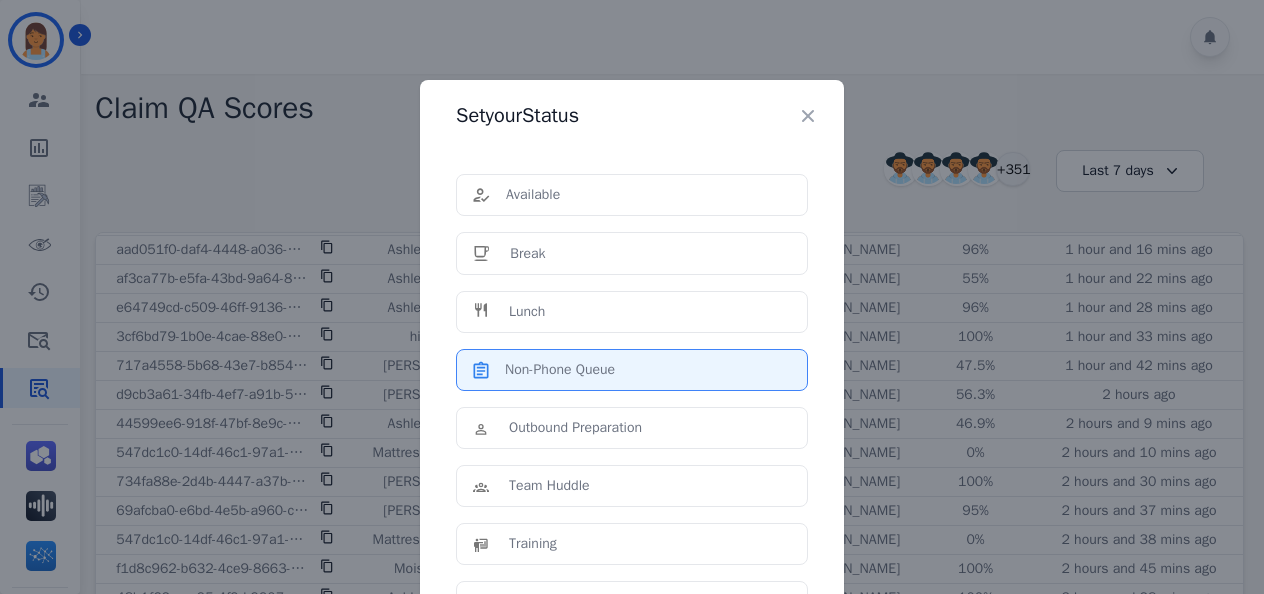 scroll, scrollTop: 312, scrollLeft: 0, axis: vertical 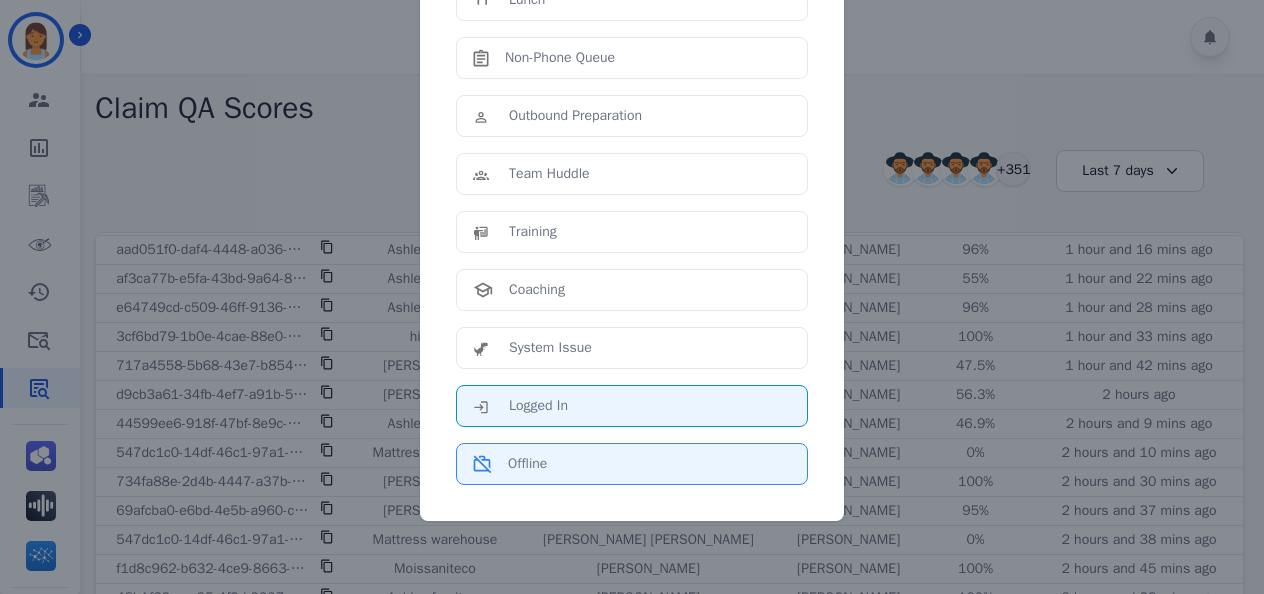 click on "Offline" at bounding box center [632, 464] 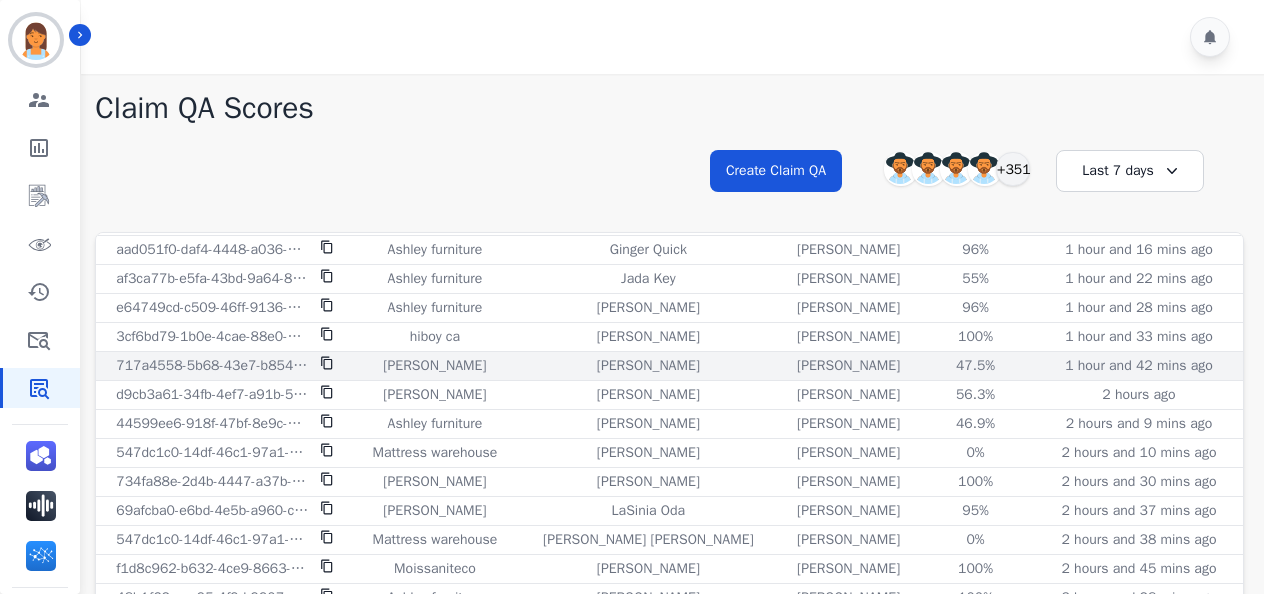 scroll, scrollTop: 0, scrollLeft: 0, axis: both 